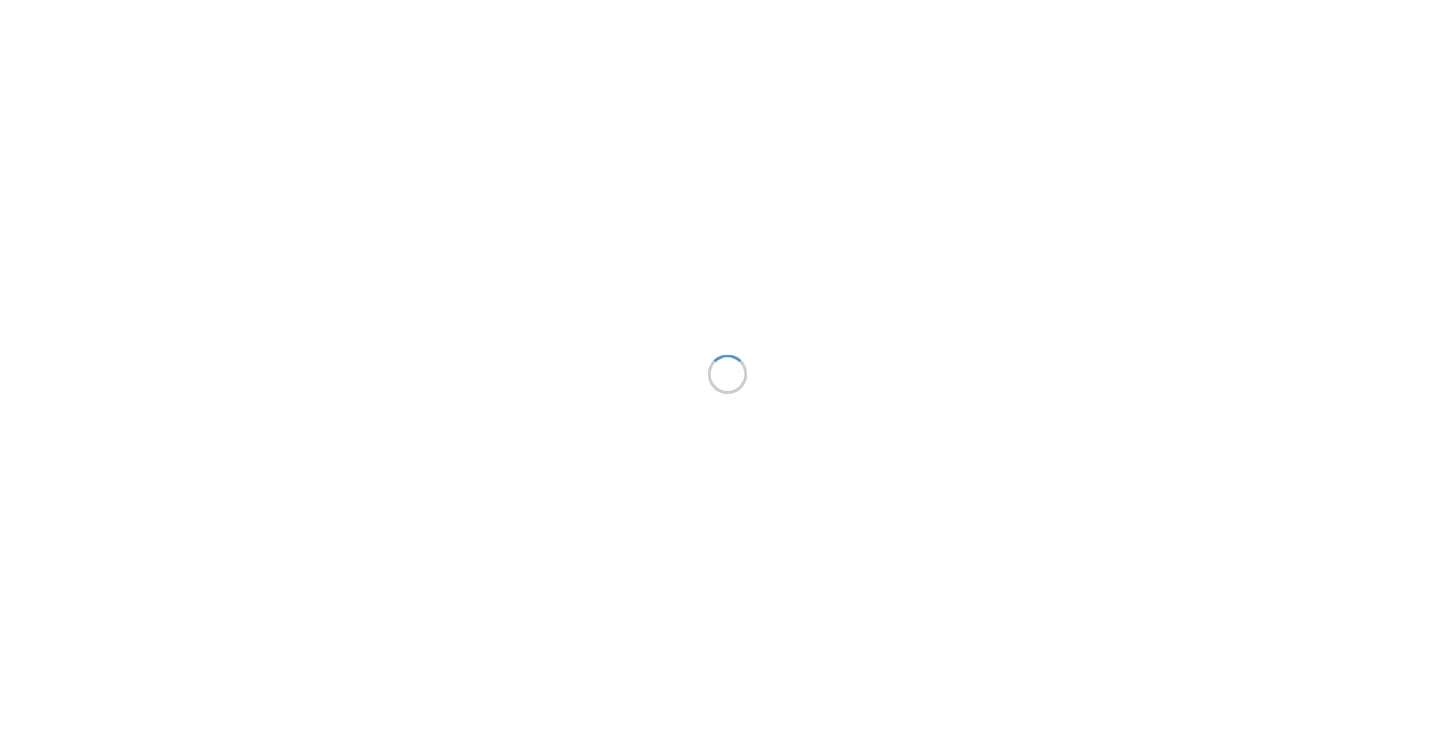 scroll, scrollTop: 0, scrollLeft: 0, axis: both 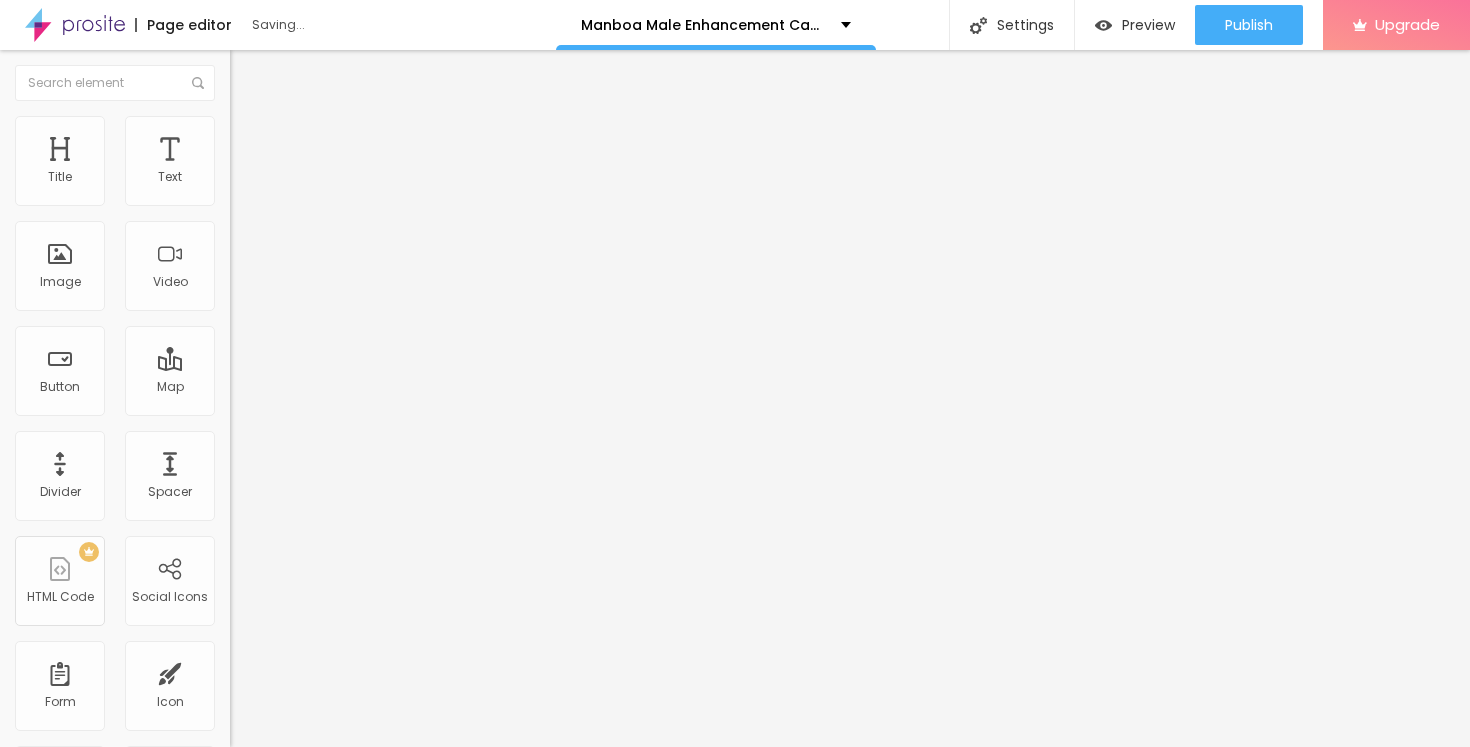click 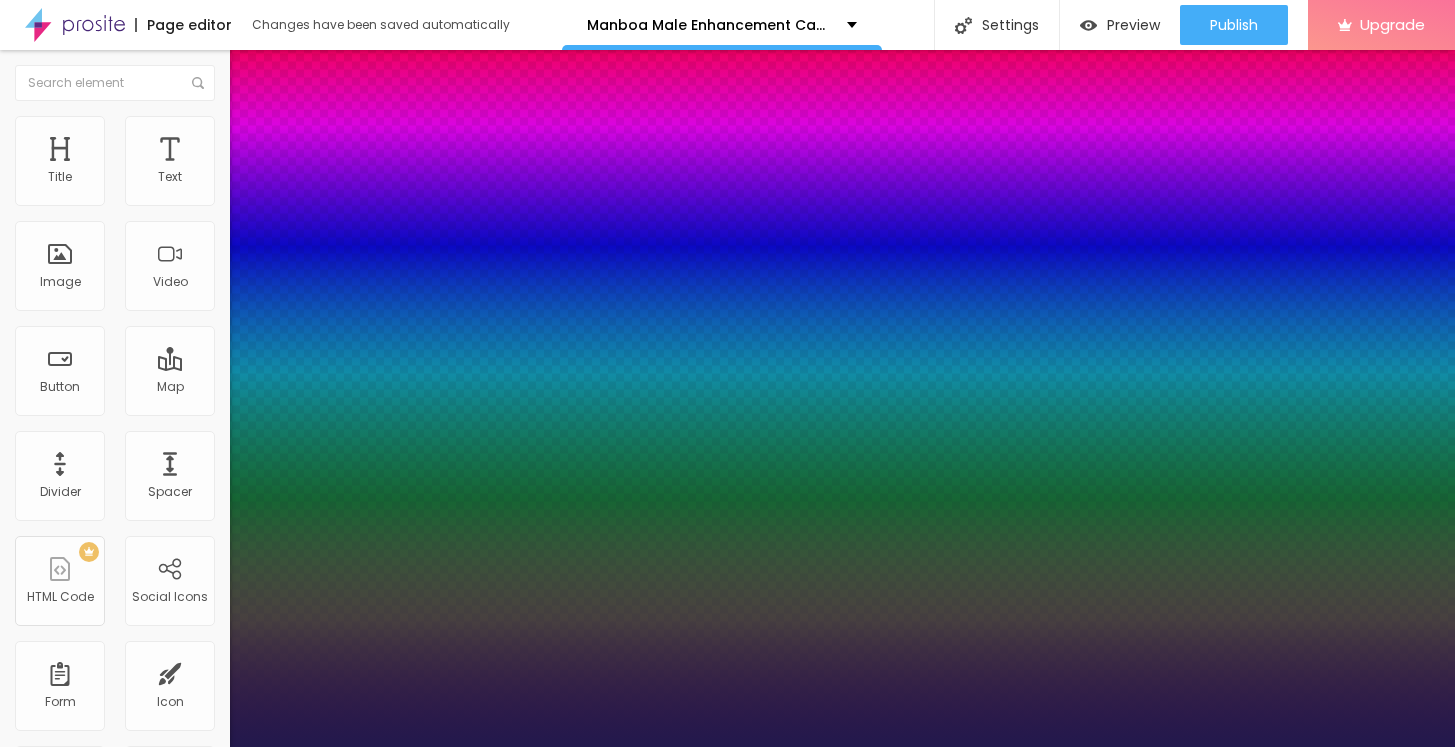type on "1" 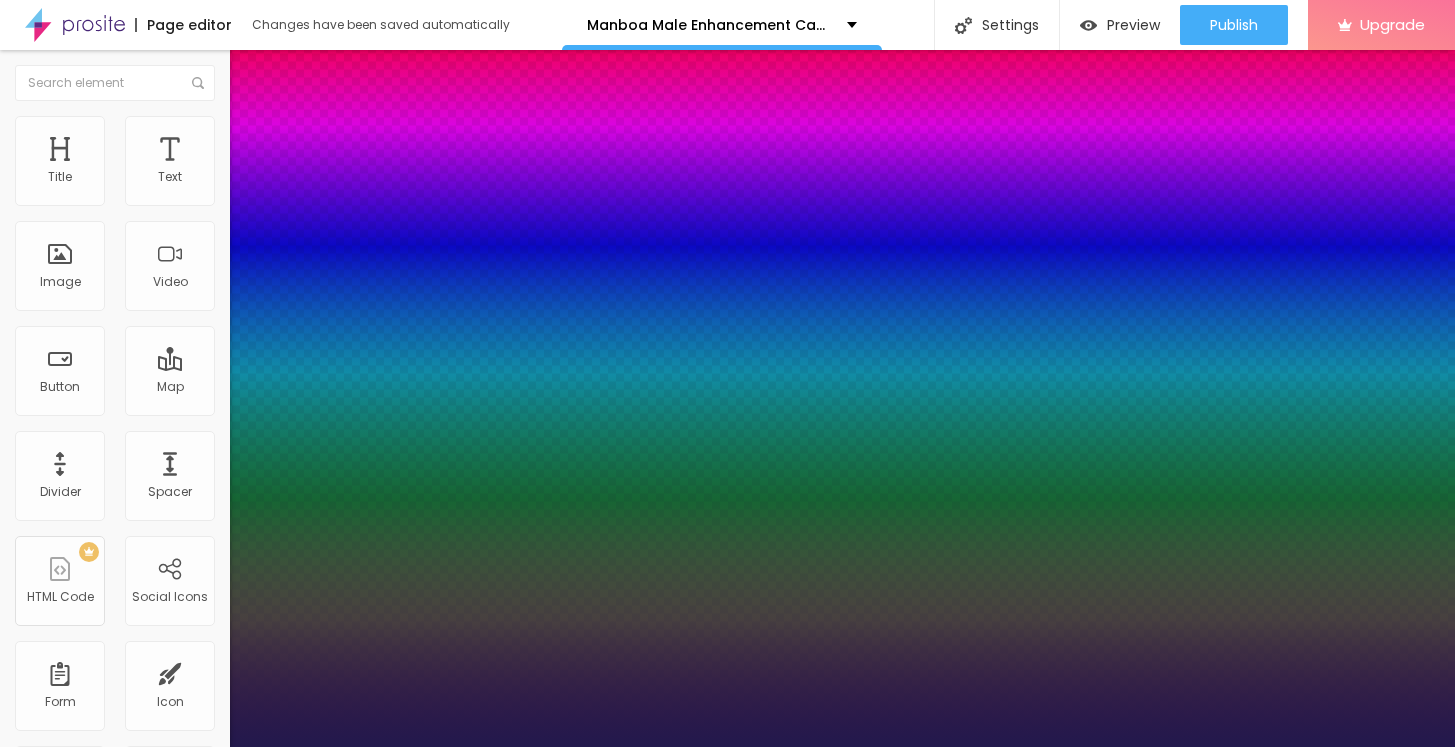 click at bounding box center [64, 2245] 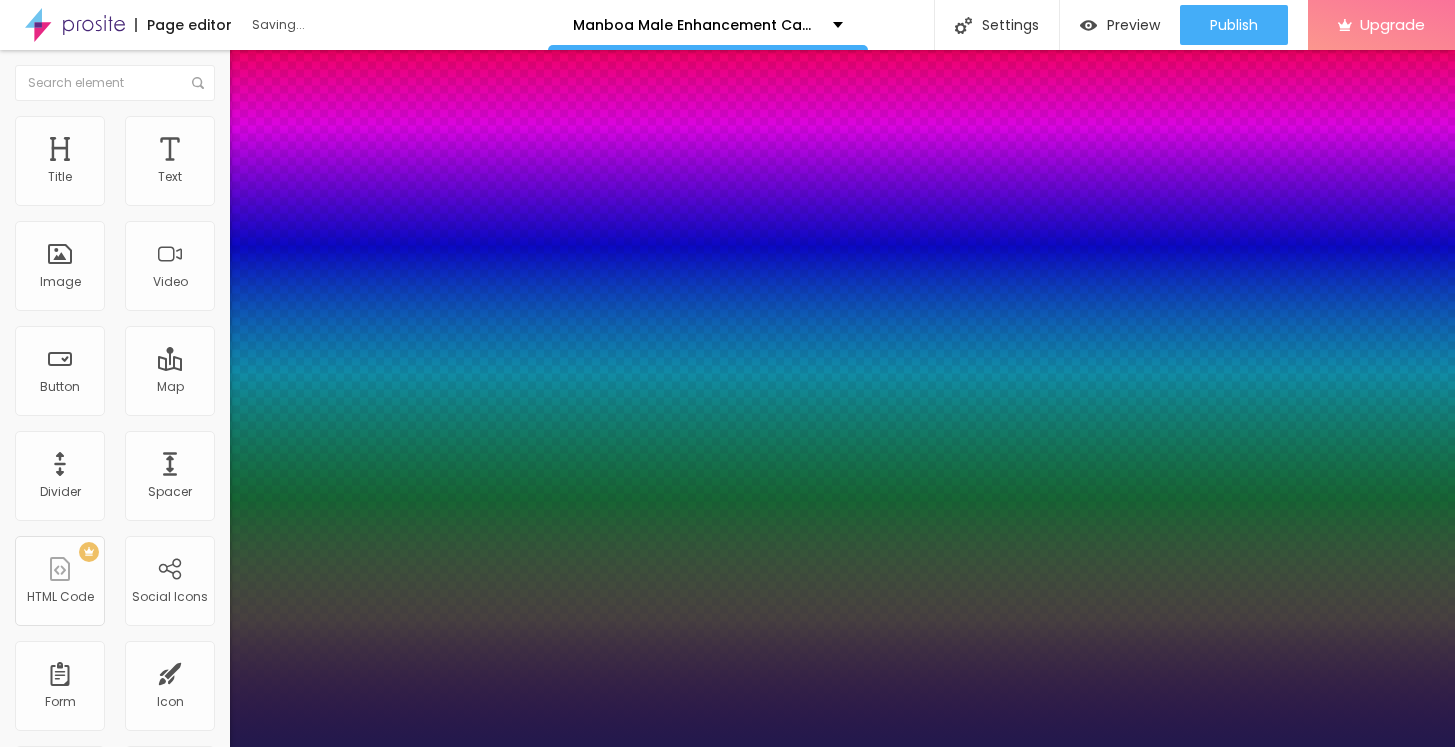 type on "1" 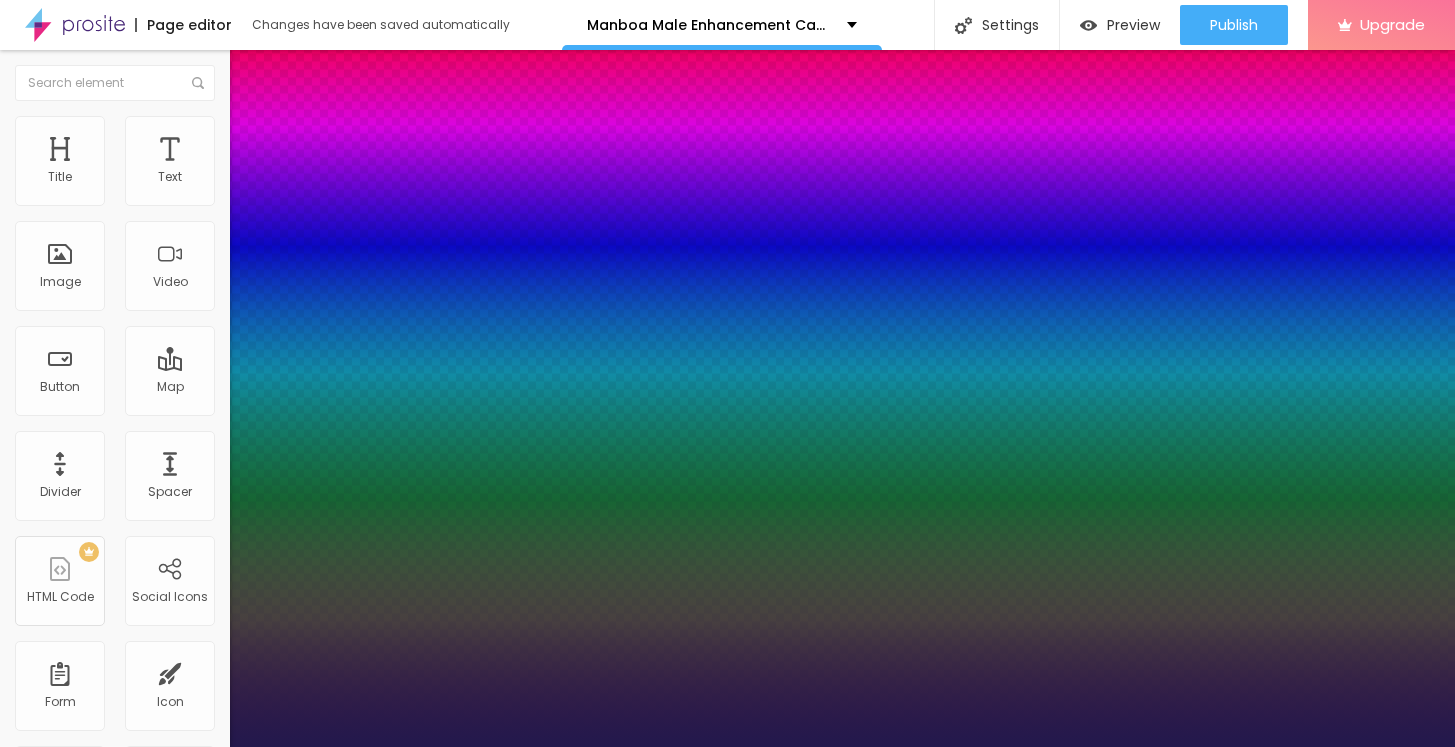 type on "69" 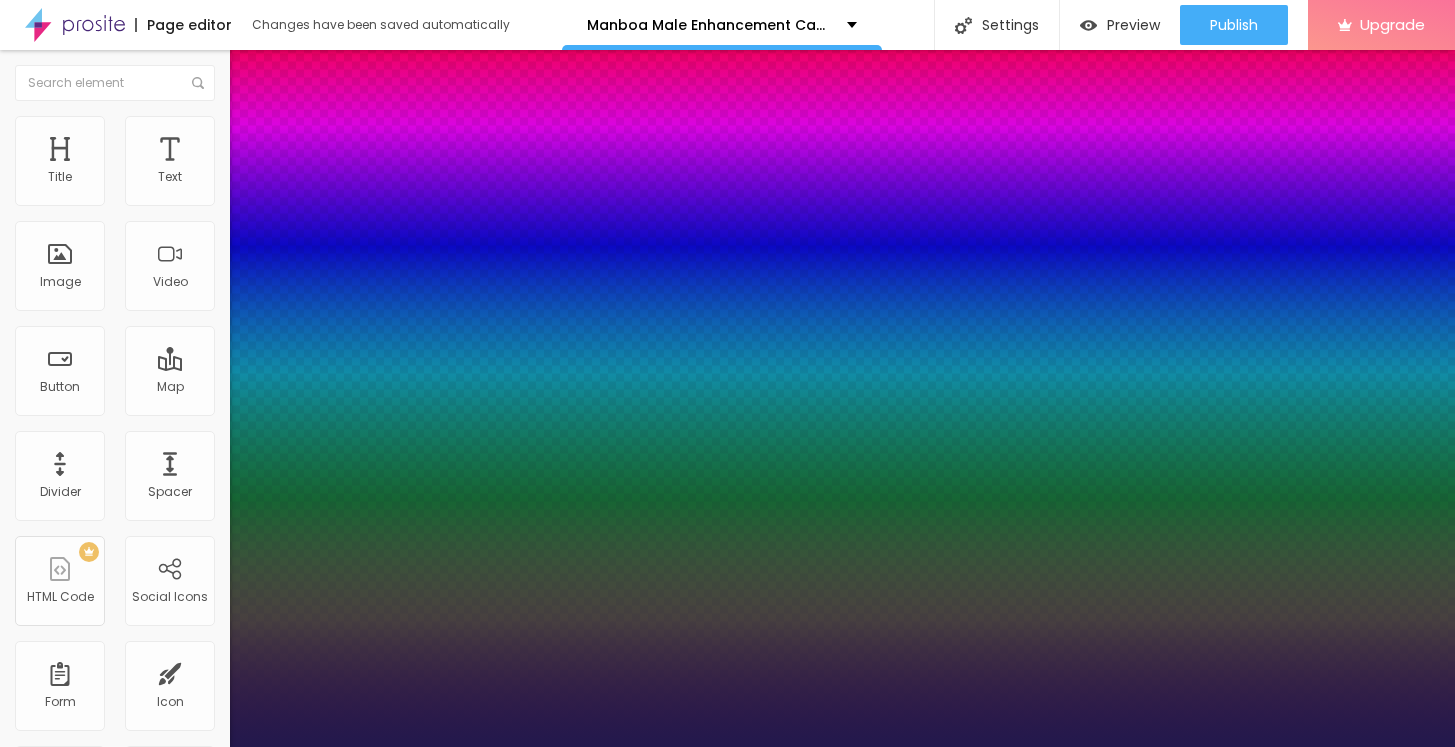 type on "73" 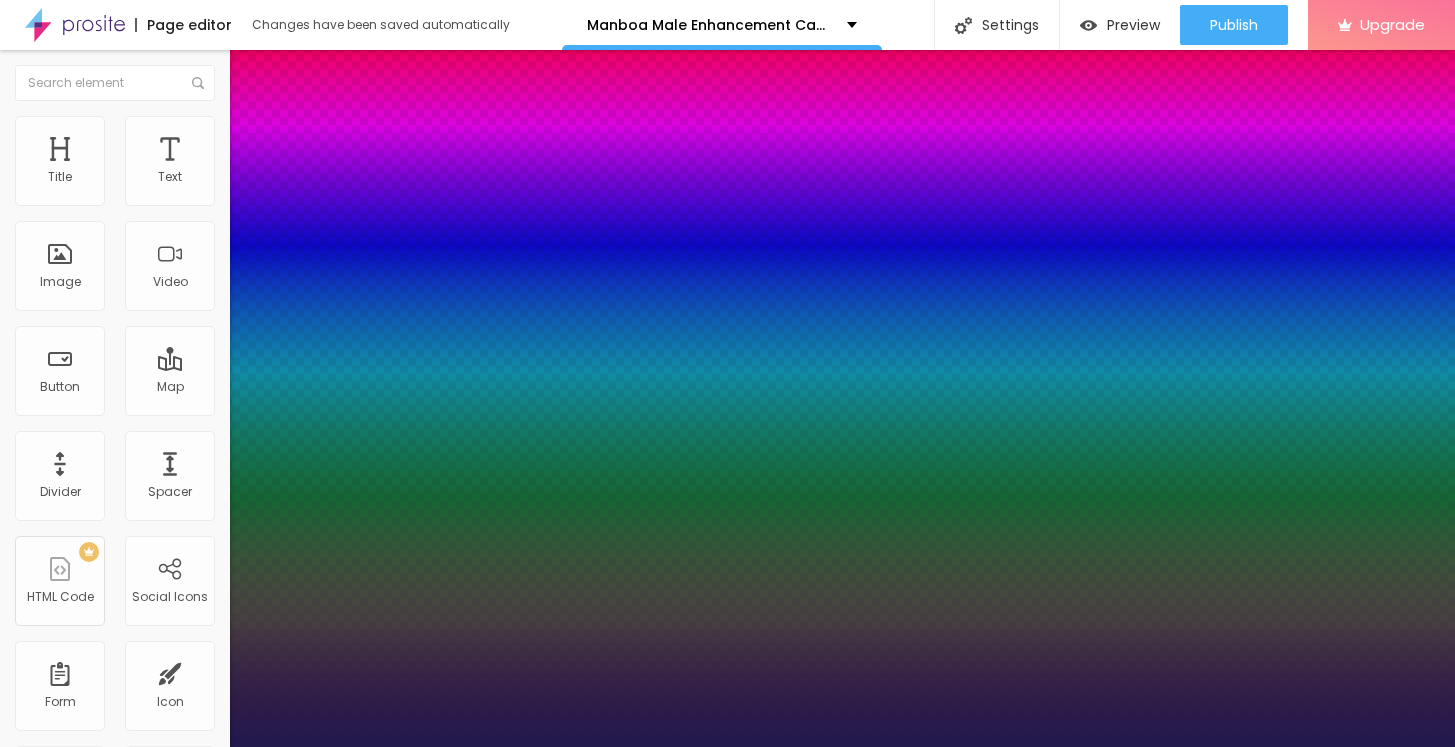 type on "74" 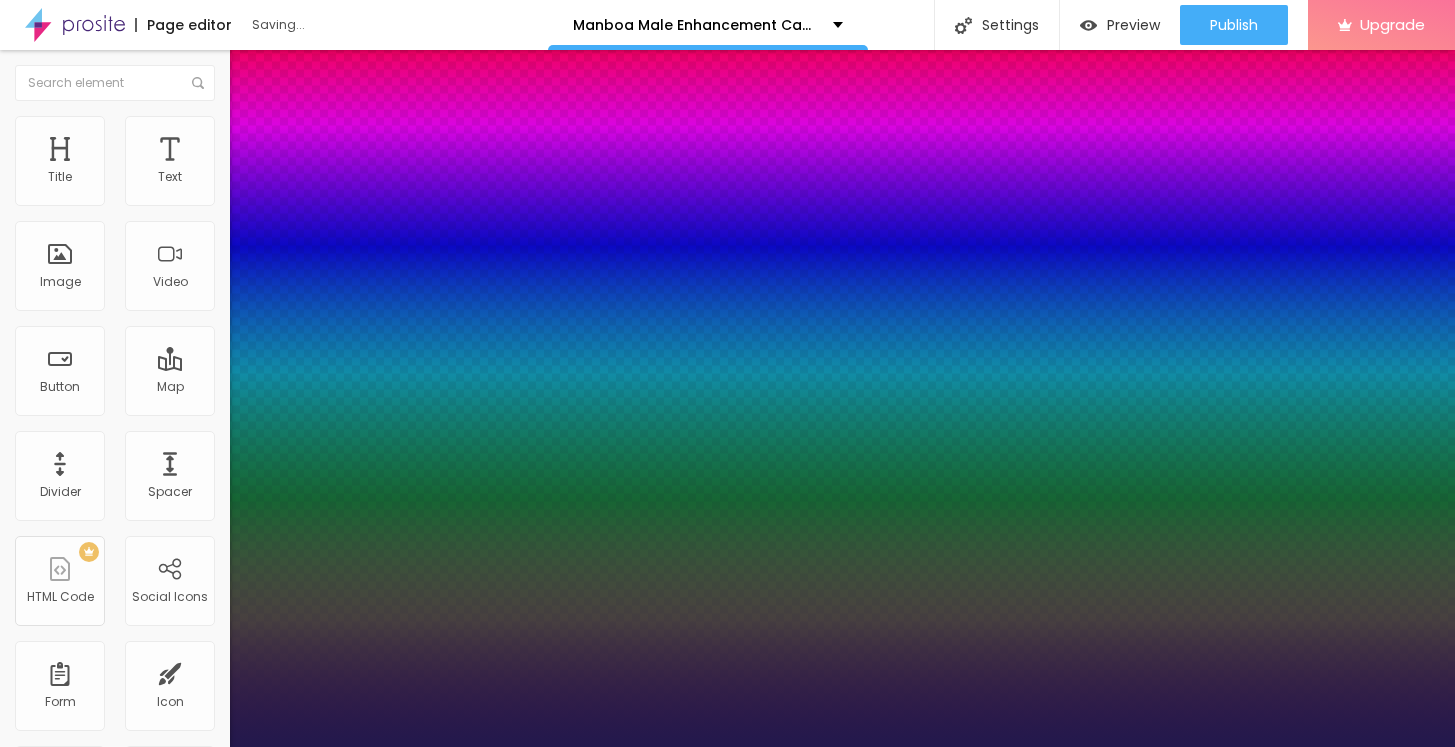 drag, startPoint x: 347, startPoint y: 568, endPoint x: 371, endPoint y: 560, distance: 25.298222 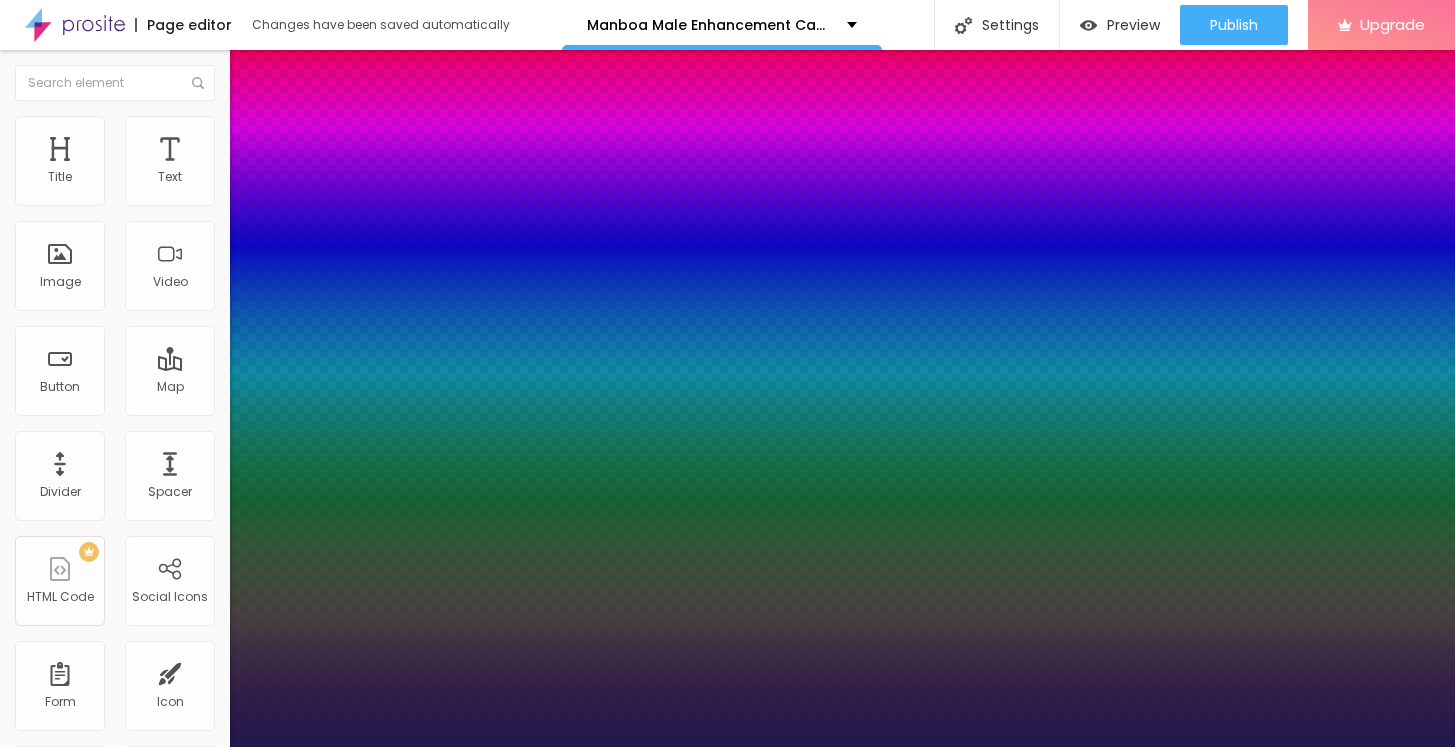 click on "AbrilFatface-Regular Actor-Regular Alegreya AlegreyaBlack Alice Allan-Bold Allan-Regular Amaranth AmaticaSC AmaticSC Amita-Bold Amita-Regular Anaheim AnonymousPro-Bold AnonymousPro-Italic AnonymousPro-Regular Arapey Archivo-Bold Archivo-Italic Archivo-Regular ArefRuqaa Arsenal-Bold Arsenal-Italic Arsenal-Regular Arvo Assistant AssistantLight AveriaLibre AveriaLibreLight AveriaSansLibre-Bold AveriaSansLibre-Italic AveriaSansLibre-Regular Bangers-Regular Bentham-Regular Bevan-Regular BioRhyme BioRhymeExtraBold BioRhymeLight Bitter BreeSerif ButterflyKids-Regular ChangaOne-Italic ChangaOne-Regular Chewy-Regular Chivo CinzelDecorative-Black CinzelDecorative-Bold CinzelDecorative-Regular Comfortaa-Bold Comfortaa-Light Comfortaa-Regular ComingSoon Cookie-Regular Corben-Bold Corben-Regular Cormorant CormorantGeramond-Bold CormorantGeramond-Italic CormorantGeramond-Medium CormorantGeramond-Regular CormorantLight Cousine-Bold Cousine-Italic Cousine-Regular Creepster-Regular CrimsonText CrimsonTextBold Cuprum FjallaOne" at bounding box center [107, 769] 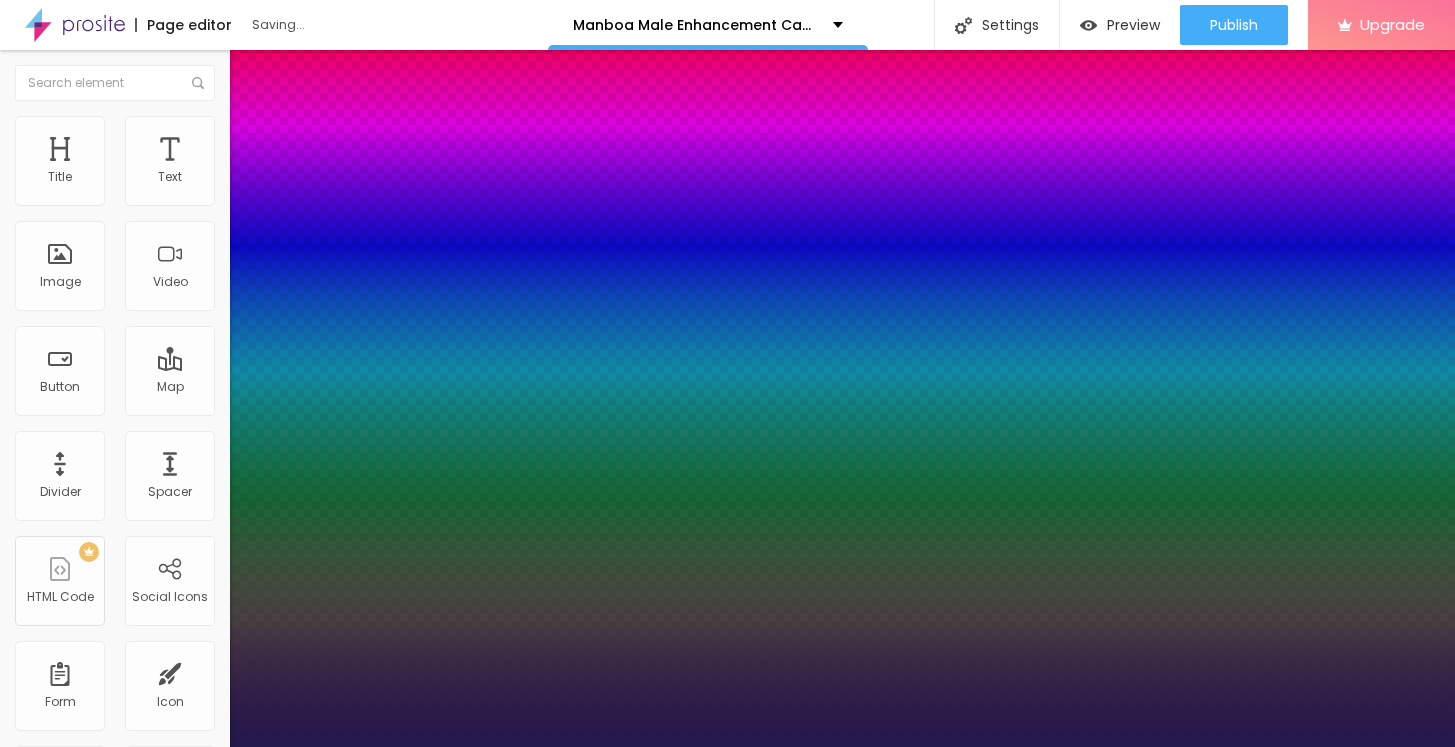 type on "1" 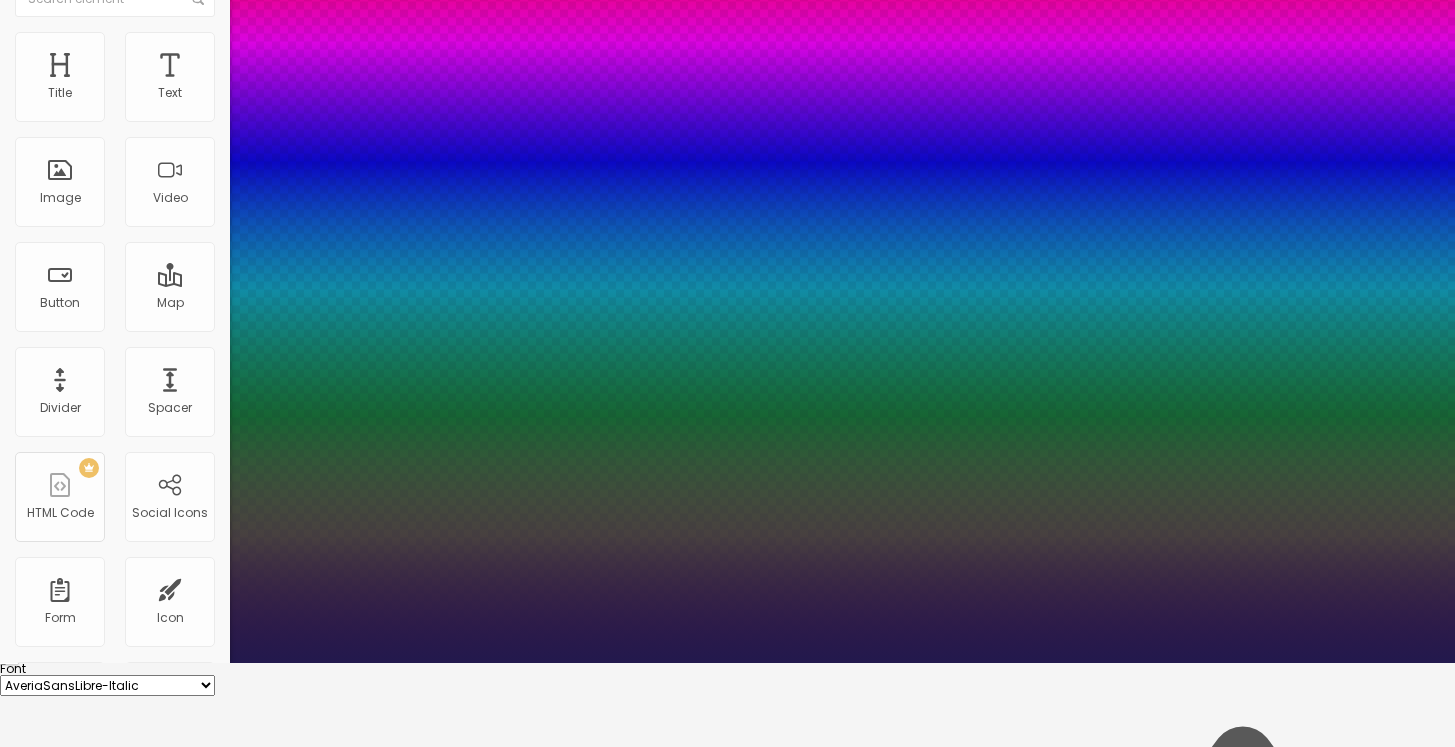 scroll, scrollTop: 181, scrollLeft: 0, axis: vertical 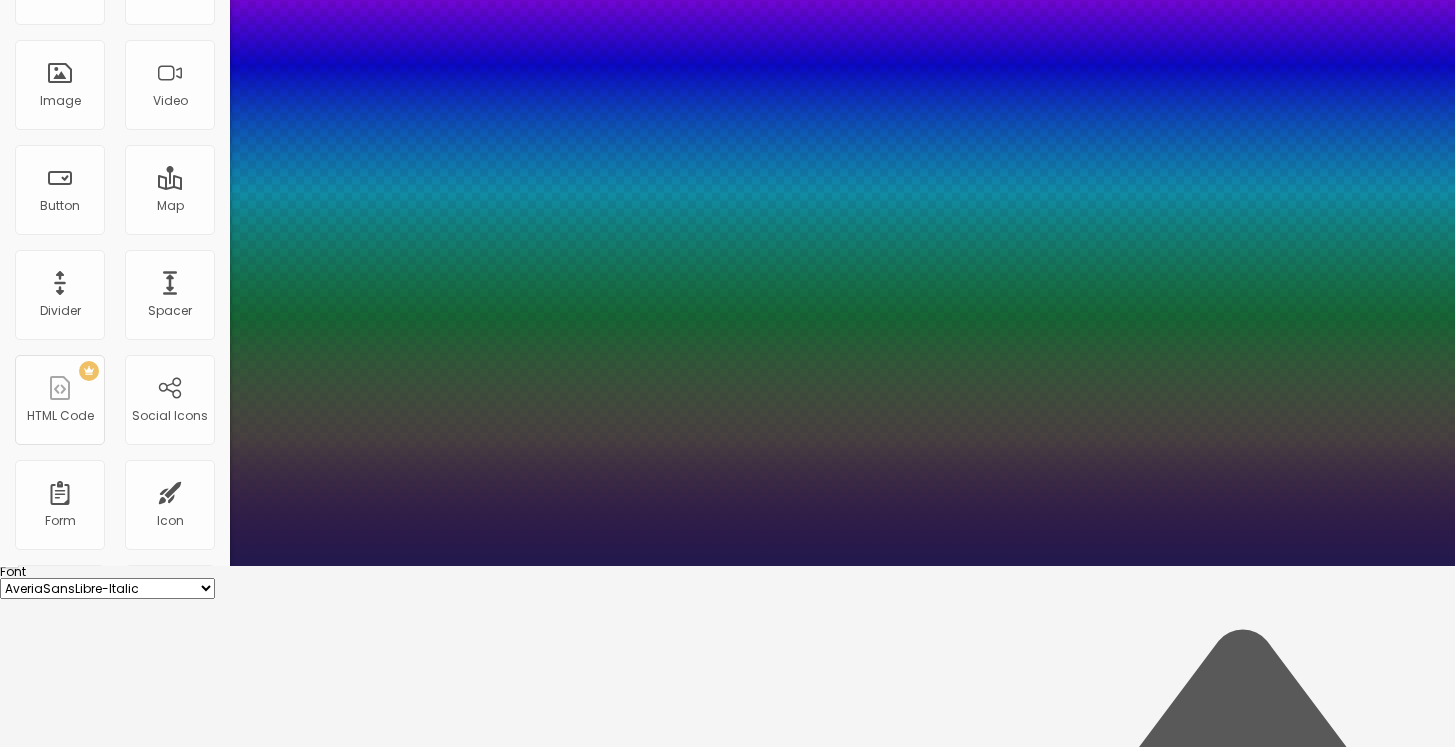 click on "AbrilFatface-Regular Actor-Regular Alegreya AlegreyaBlack Alice Allan-Bold Allan-Regular Amaranth AmaticaSC AmaticSC Amita-Bold Amita-Regular Anaheim AnonymousPro-Bold AnonymousPro-Italic AnonymousPro-Regular Arapey Archivo-Bold Archivo-Italic Archivo-Regular ArefRuqaa Arsenal-Bold Arsenal-Italic Arsenal-Regular Arvo Assistant AssistantLight AveriaLibre AveriaLibreLight AveriaSansLibre-Bold AveriaSansLibre-Italic AveriaSansLibre-Regular Bangers-Regular Bentham-Regular Bevan-Regular BioRhyme BioRhymeExtraBold BioRhymeLight Bitter BreeSerif ButterflyKids-Regular ChangaOne-Italic ChangaOne-Regular Chewy-Regular Chivo CinzelDecorative-Black CinzelDecorative-Bold CinzelDecorative-Regular Comfortaa-Bold Comfortaa-Light Comfortaa-Regular ComingSoon Cookie-Regular Corben-Bold Corben-Regular Cormorant CormorantGeramond-Bold CormorantGeramond-Italic CormorantGeramond-Medium CormorantGeramond-Regular CormorantLight Cousine-Bold Cousine-Italic Cousine-Regular Creepster-Regular CrimsonText CrimsonTextBold Cuprum FjallaOne" at bounding box center [107, 588] 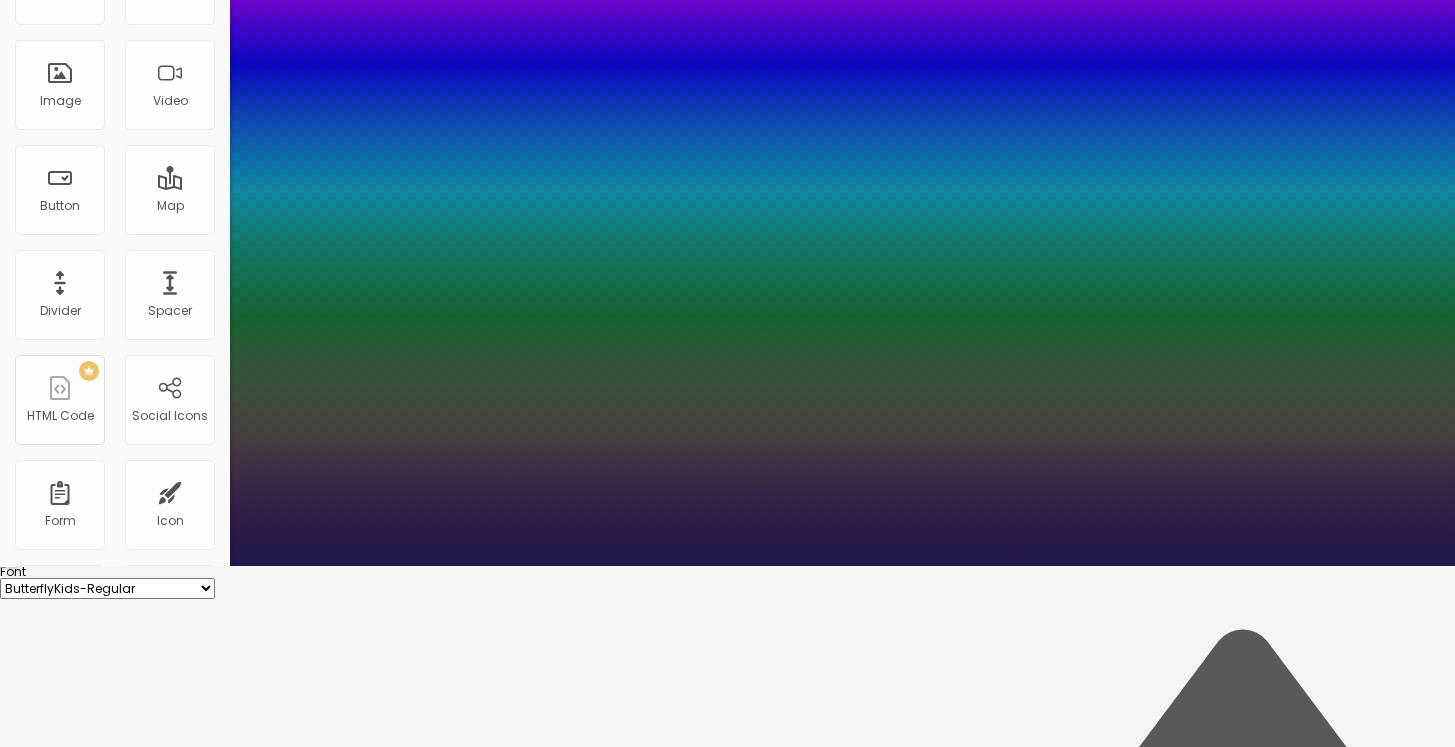 click on "AbrilFatface-Regular Actor-Regular Alegreya AlegreyaBlack Alice Allan-Bold Allan-Regular Amaranth AmaticaSC AmaticSC Amita-Bold Amita-Regular Anaheim AnonymousPro-Bold AnonymousPro-Italic AnonymousPro-Regular Arapey Archivo-Bold Archivo-Italic Archivo-Regular ArefRuqaa Arsenal-Bold Arsenal-Italic Arsenal-Regular Arvo Assistant AssistantLight AveriaLibre AveriaLibreLight AveriaSansLibre-Bold AveriaSansLibre-Italic AveriaSansLibre-Regular Bangers-Regular Bentham-Regular Bevan-Regular BioRhyme BioRhymeExtraBold BioRhymeLight Bitter BreeSerif ButterflyKids-Regular ChangaOne-Italic ChangaOne-Regular Chewy-Regular Chivo CinzelDecorative-Black CinzelDecorative-Bold CinzelDecorative-Regular Comfortaa-Bold Comfortaa-Light Comfortaa-Regular ComingSoon Cookie-Regular Corben-Bold Corben-Regular Cormorant CormorantGeramond-Bold CormorantGeramond-Italic CormorantGeramond-Medium CormorantGeramond-Regular CormorantLight Cousine-Bold Cousine-Italic Cousine-Regular Creepster-Regular CrimsonText CrimsonTextBold Cuprum FjallaOne" at bounding box center (107, 588) 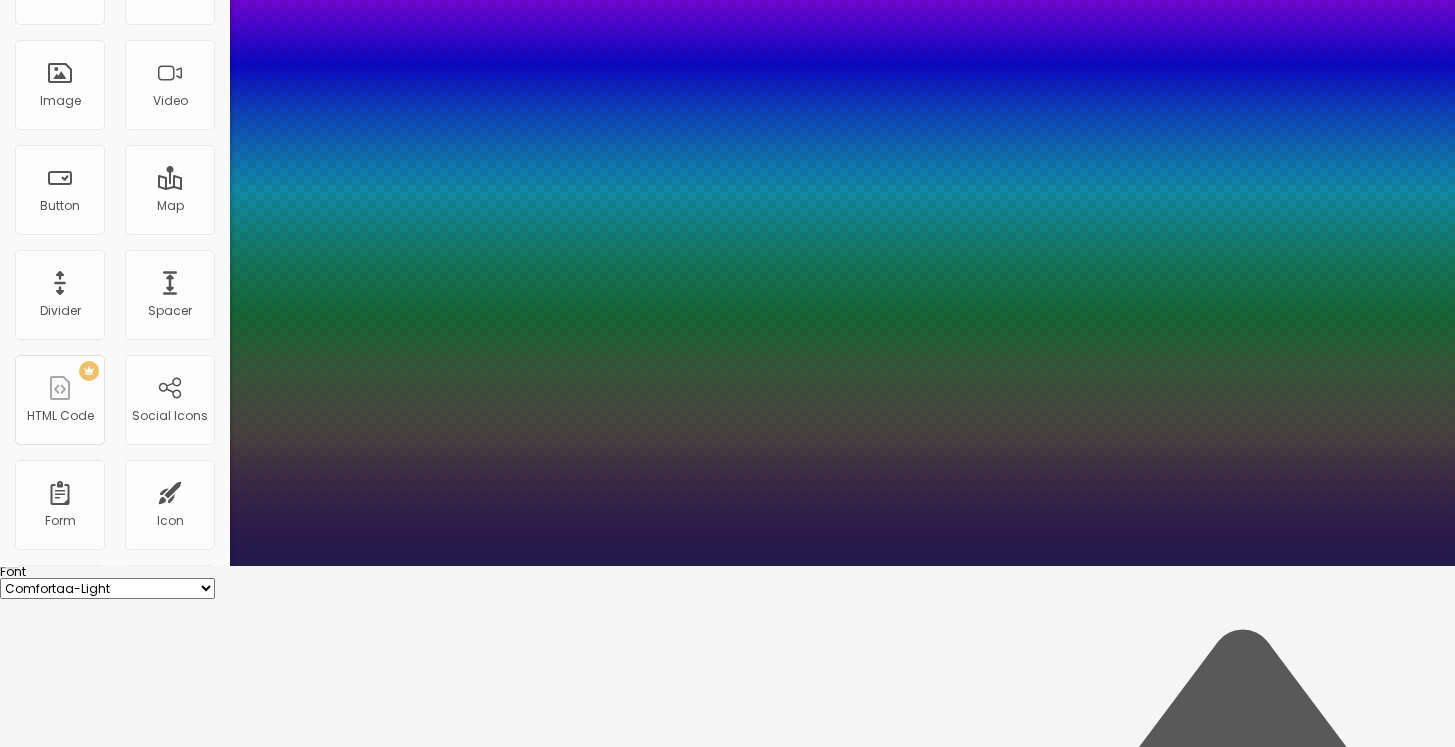 click on "AbrilFatface-Regular Actor-Regular Alegreya AlegreyaBlack Alice Allan-Bold Allan-Regular Amaranth AmaticaSC AmaticSC Amita-Bold Amita-Regular Anaheim AnonymousPro-Bold AnonymousPro-Italic AnonymousPro-Regular Arapey Archivo-Bold Archivo-Italic Archivo-Regular ArefRuqaa Arsenal-Bold Arsenal-Italic Arsenal-Regular Arvo Assistant AssistantLight AveriaLibre AveriaLibreLight AveriaSansLibre-Bold AveriaSansLibre-Italic AveriaSansLibre-Regular Bangers-Regular Bentham-Regular Bevan-Regular BioRhyme BioRhymeExtraBold BioRhymeLight Bitter BreeSerif ButterflyKids-Regular ChangaOne-Italic ChangaOne-Regular Chewy-Regular Chivo CinzelDecorative-Black CinzelDecorative-Bold CinzelDecorative-Regular Comfortaa-Bold Comfortaa-Light Comfortaa-Regular ComingSoon Cookie-Regular Corben-Bold Corben-Regular Cormorant CormorantGeramond-Bold CormorantGeramond-Italic CormorantGeramond-Medium CormorantGeramond-Regular CormorantLight Cousine-Bold Cousine-Italic Cousine-Regular Creepster-Regular CrimsonText CrimsonTextBold Cuprum FjallaOne" at bounding box center [107, 588] 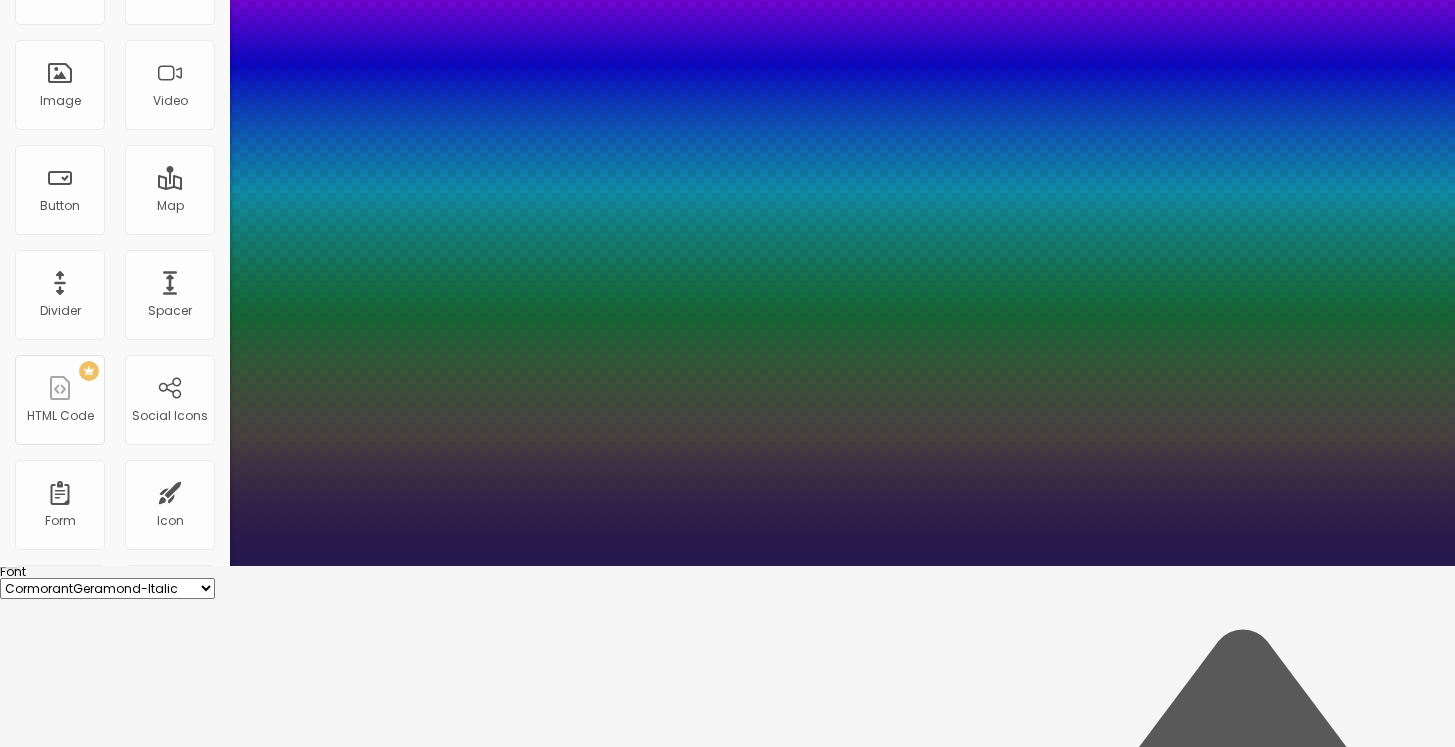 type on "1" 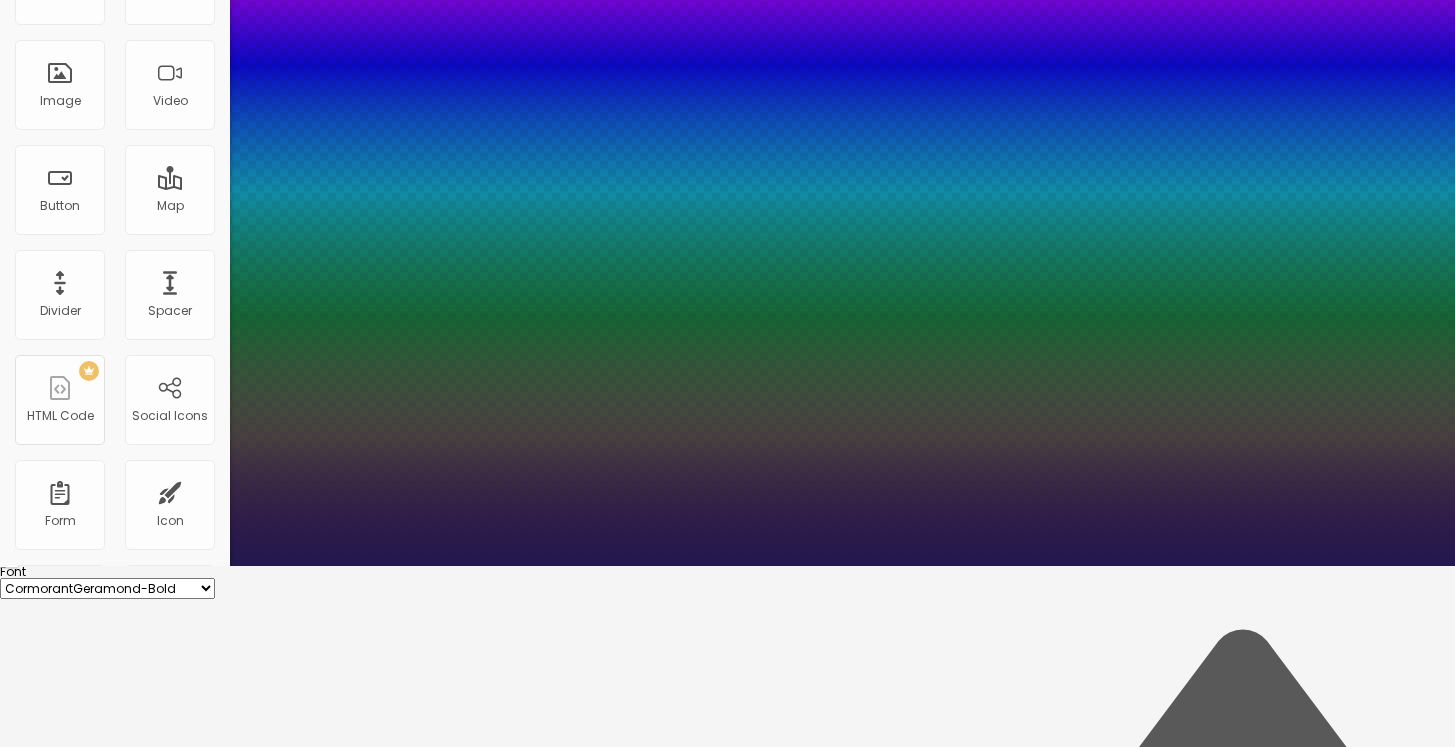 type on "1" 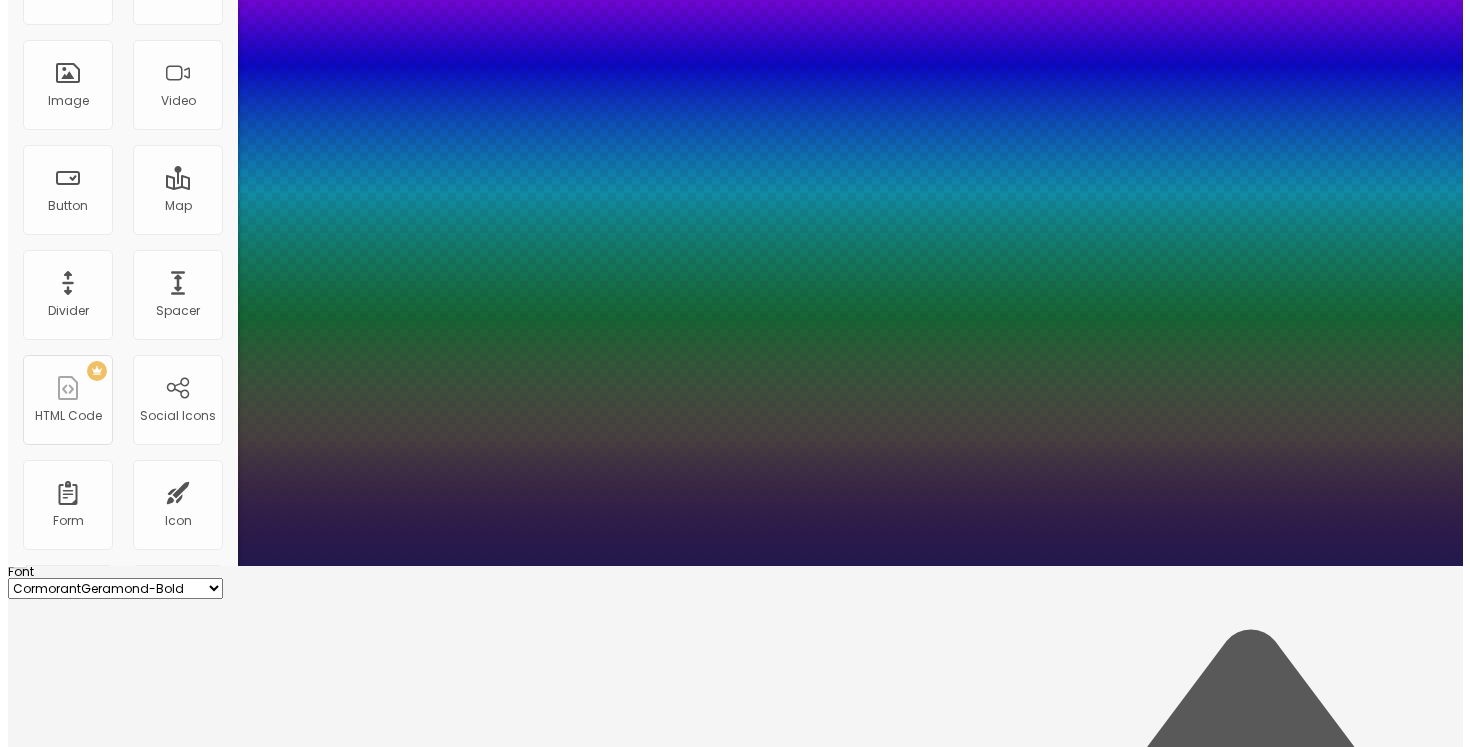 scroll, scrollTop: 0, scrollLeft: 0, axis: both 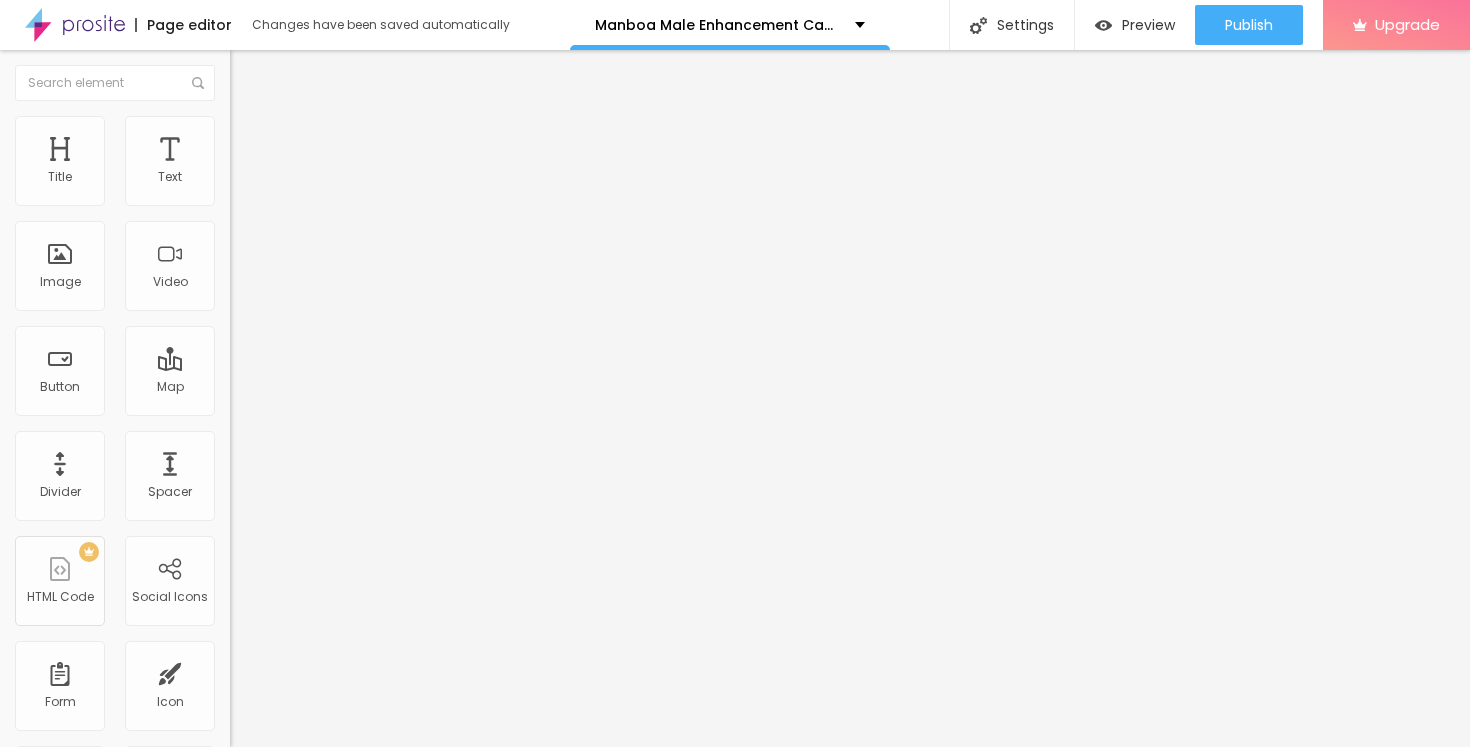 click on "Edit Title" at bounding box center [290, 73] 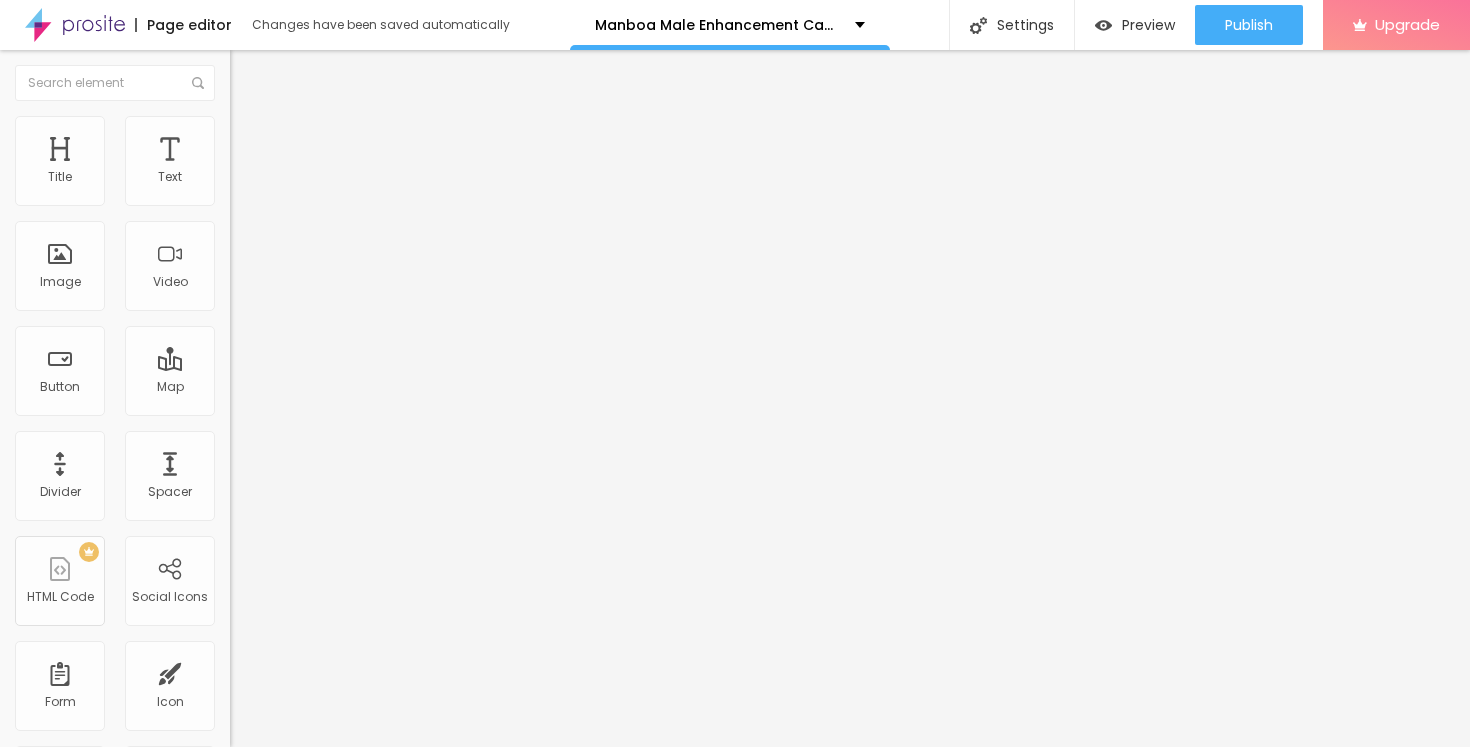 click on "Add image" at bounding box center [271, 163] 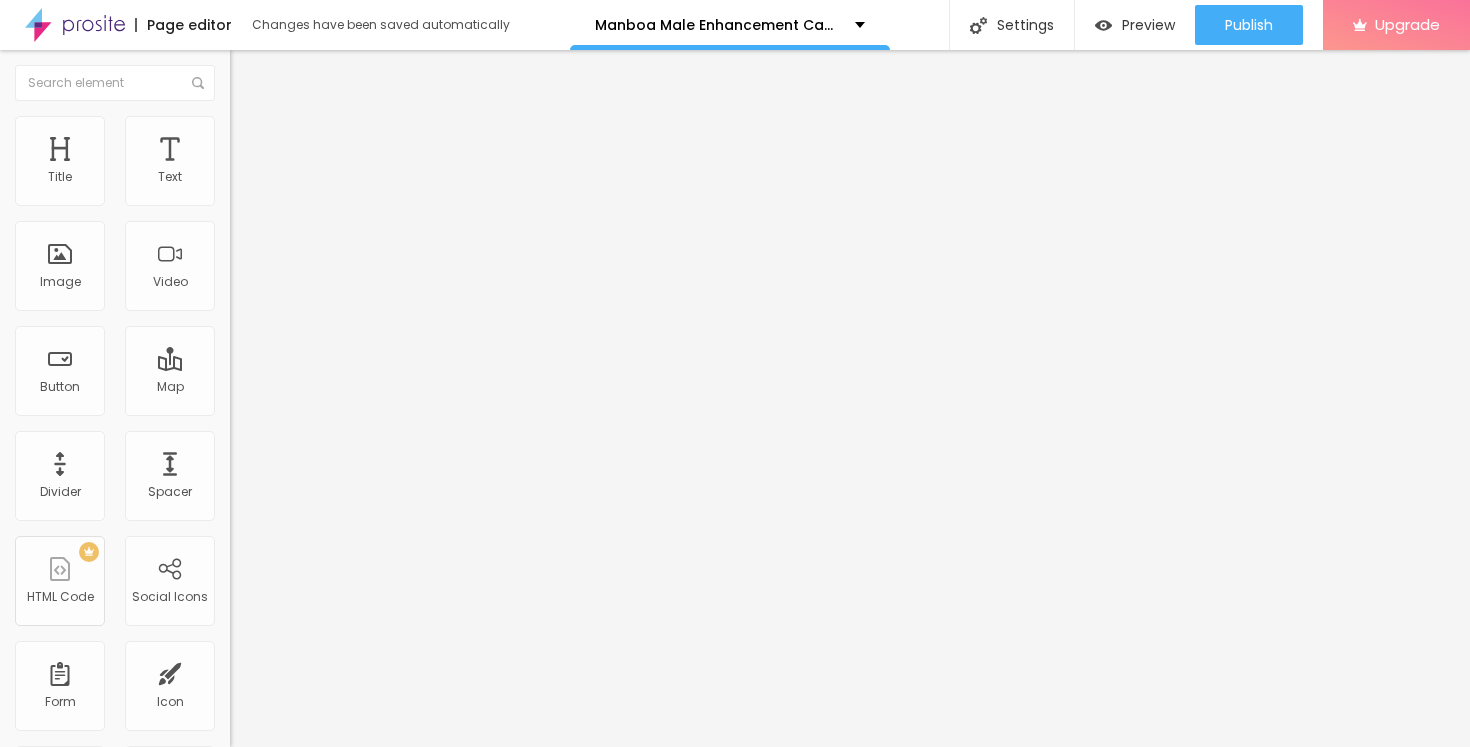 click at bounding box center [735, 874] 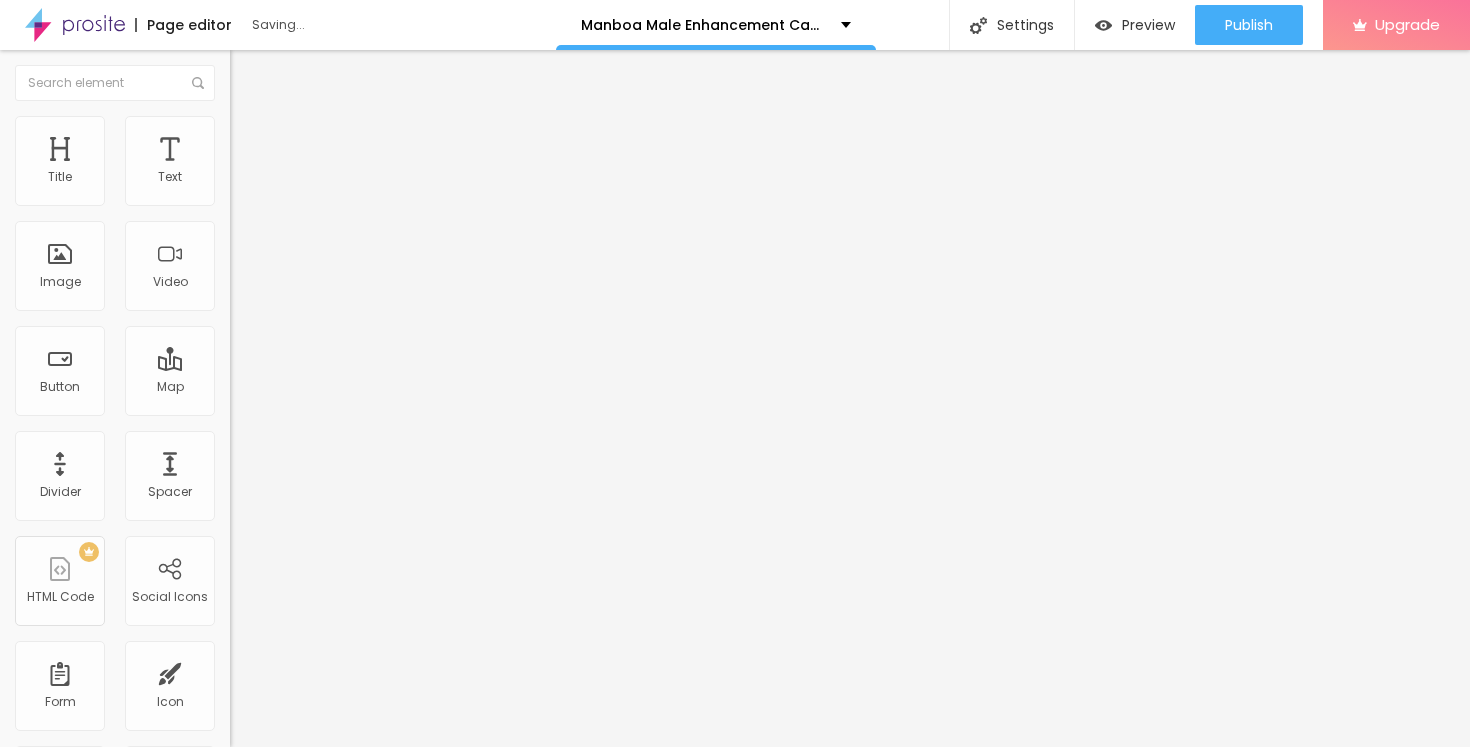 type on "55" 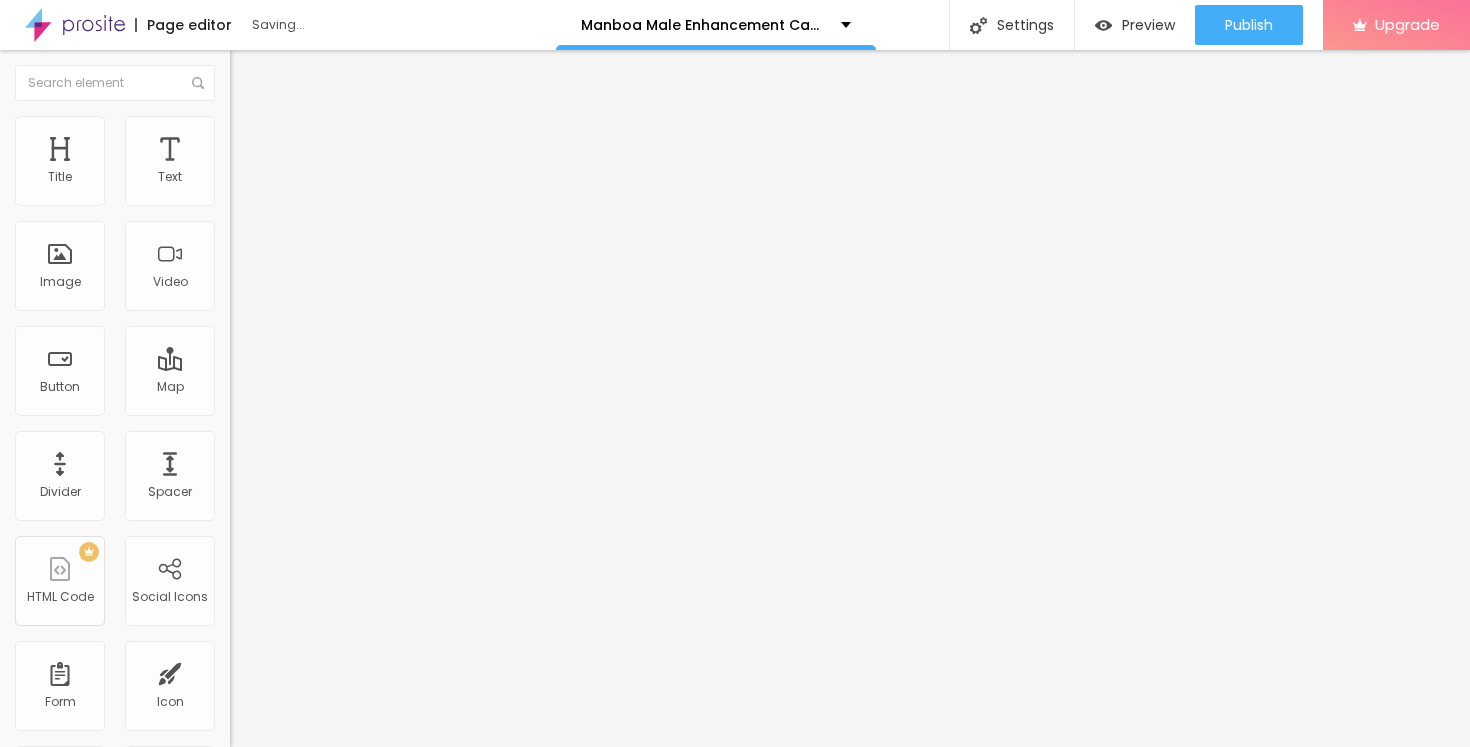type on "55" 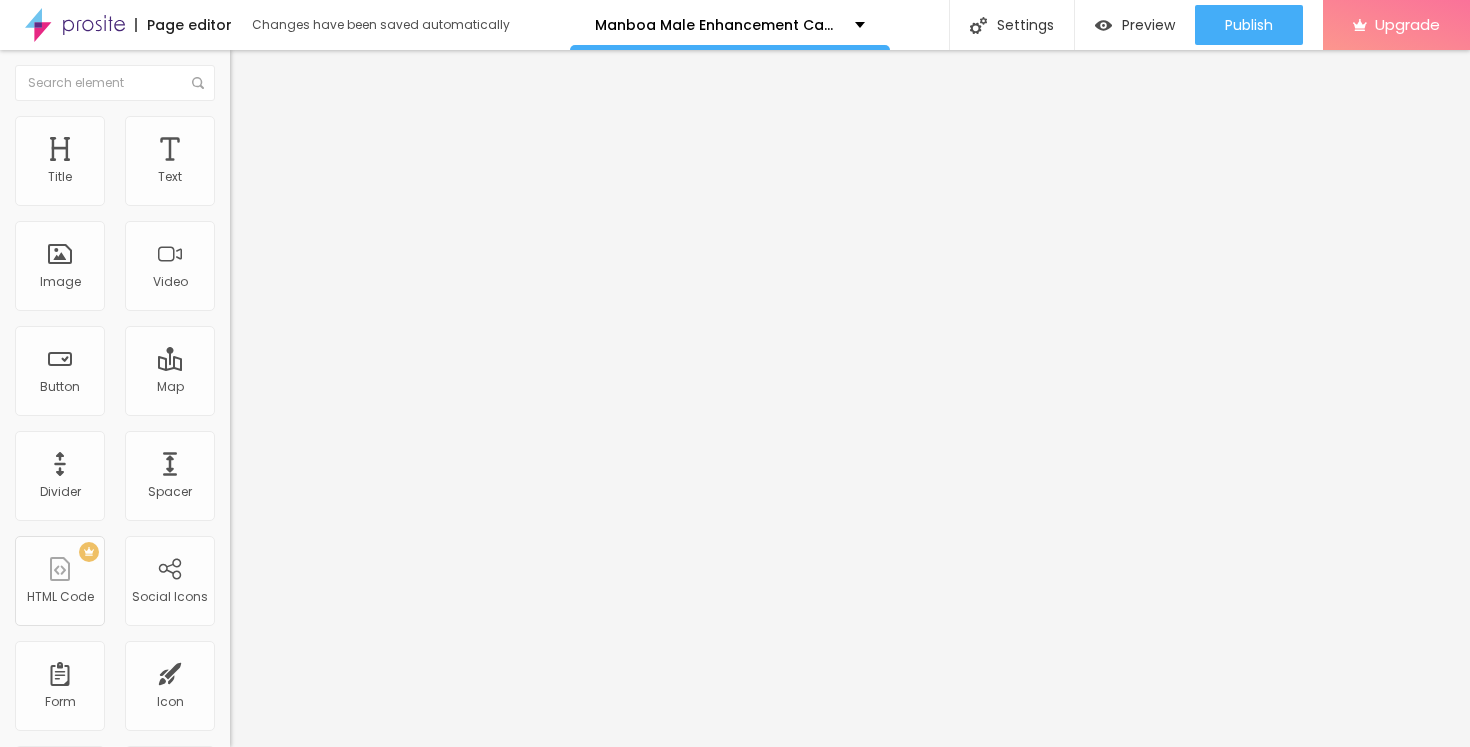 type on "50" 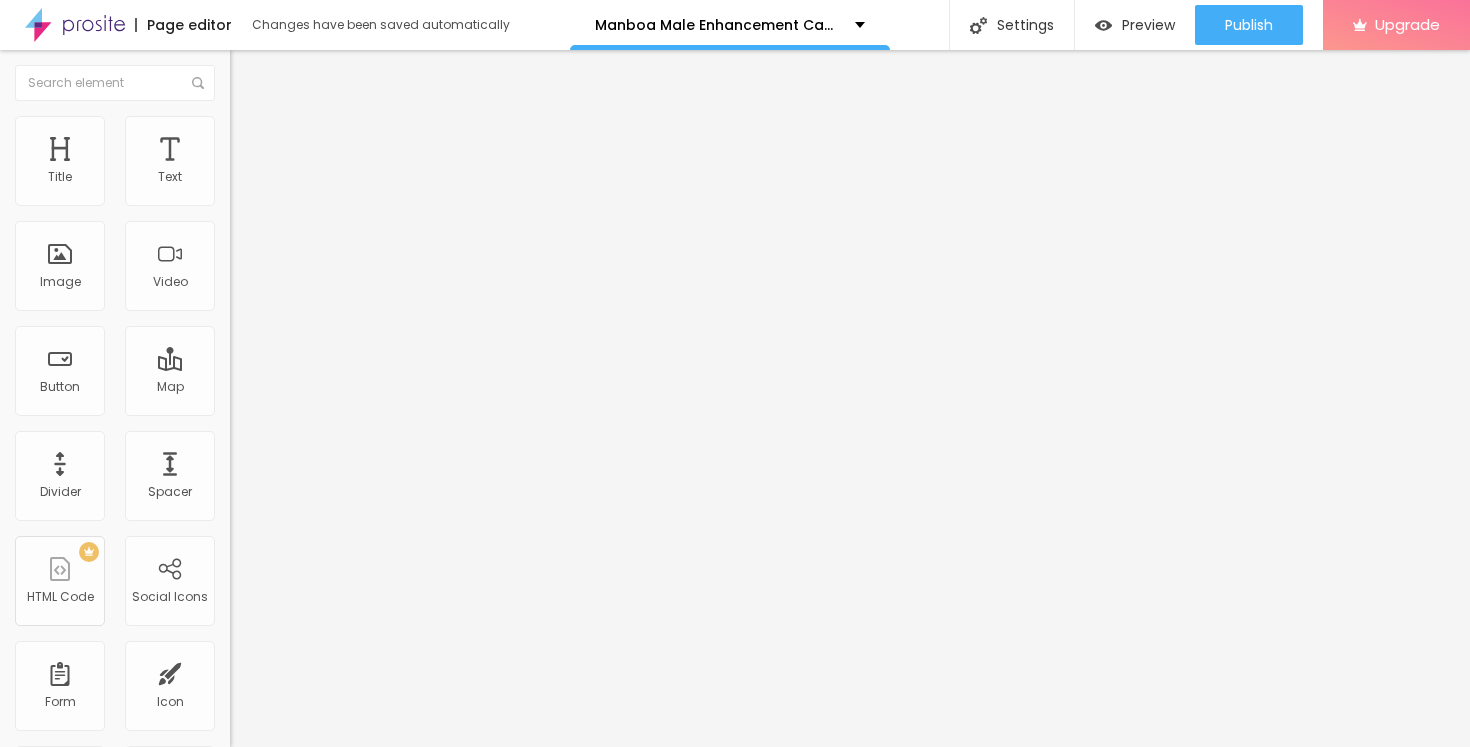 type on "45" 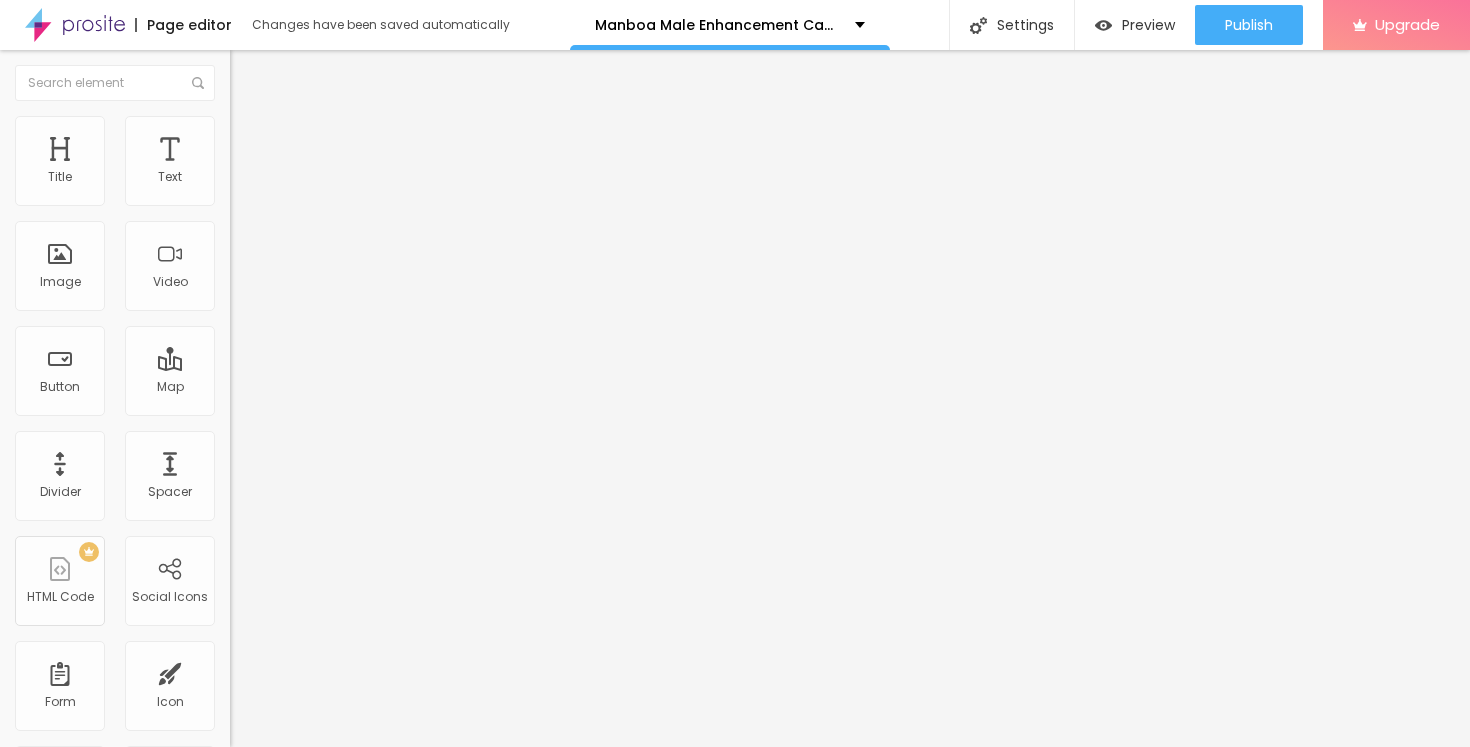 type on "45" 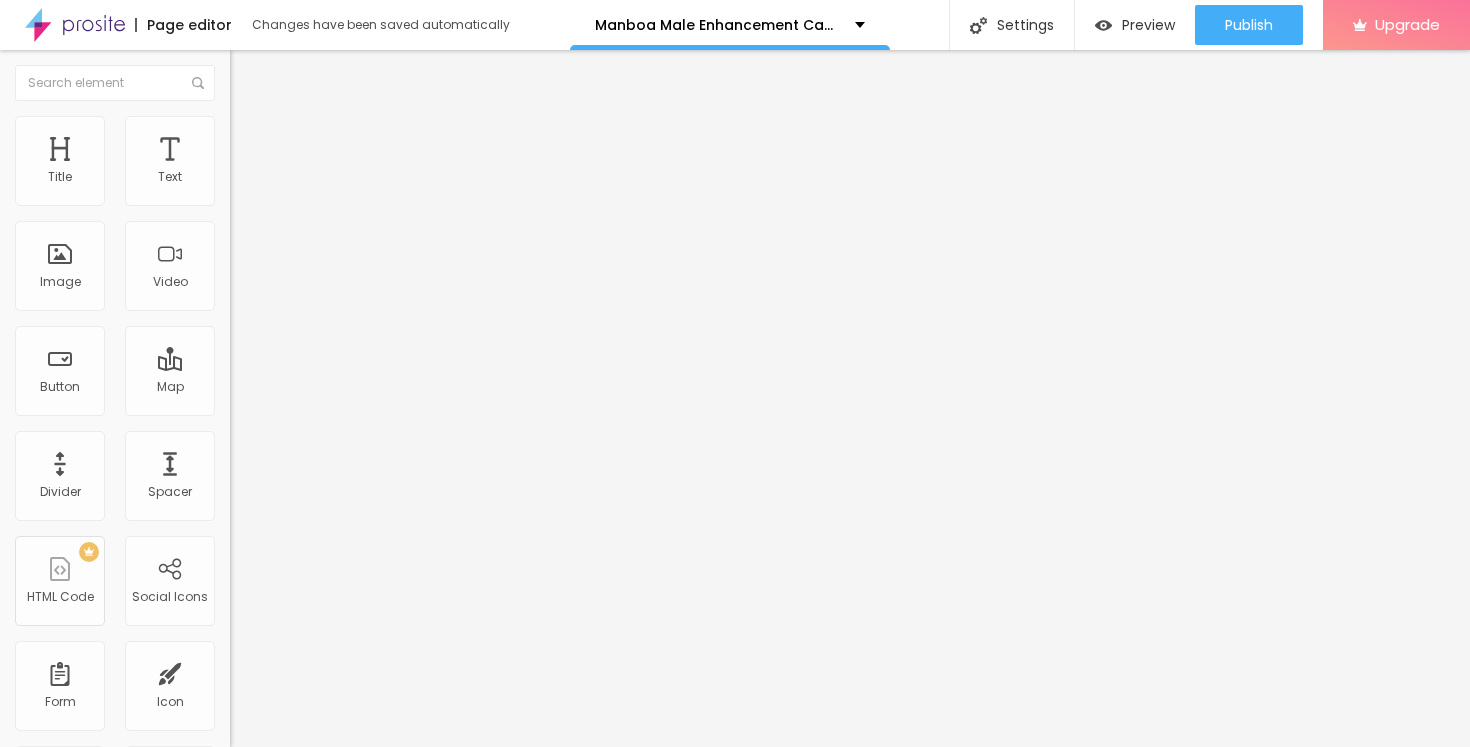 type on "40" 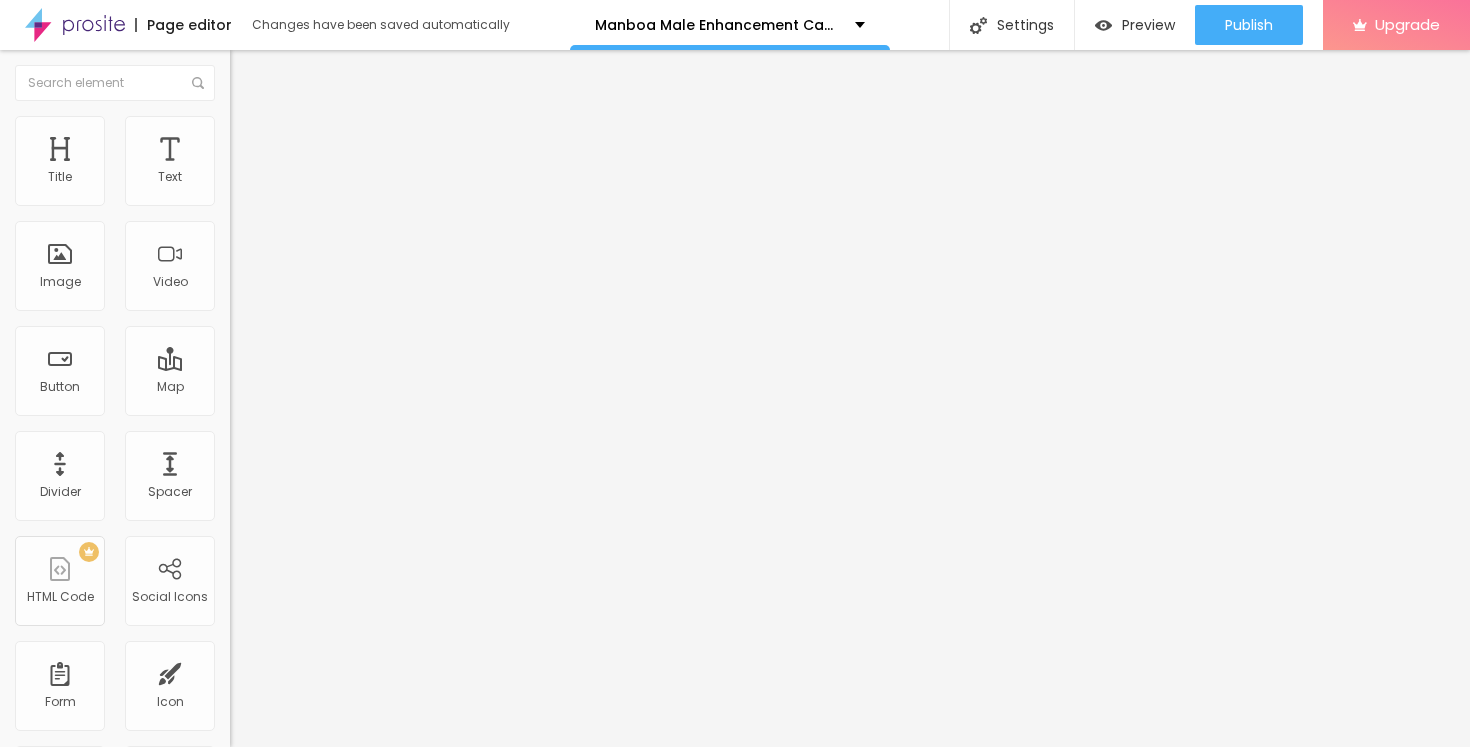 type on "40" 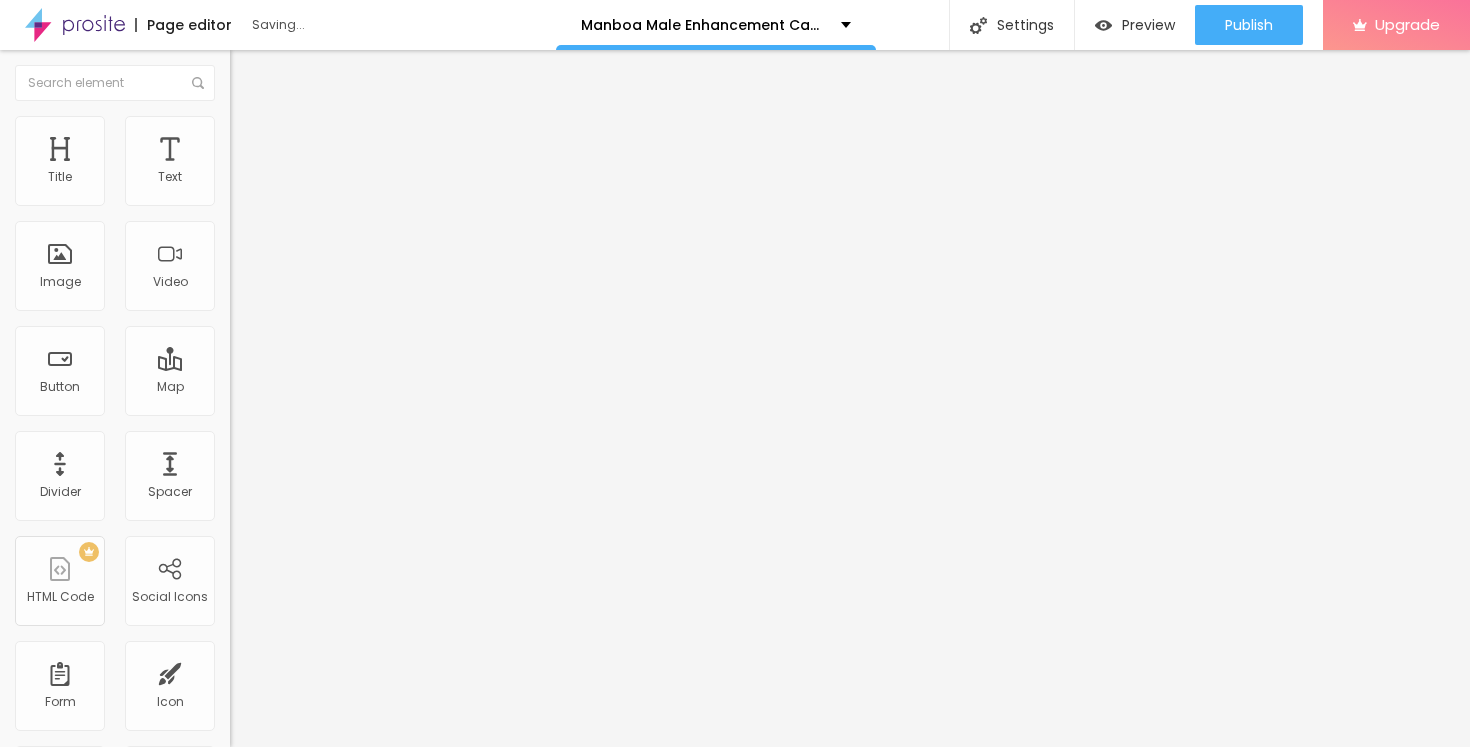 type on "35" 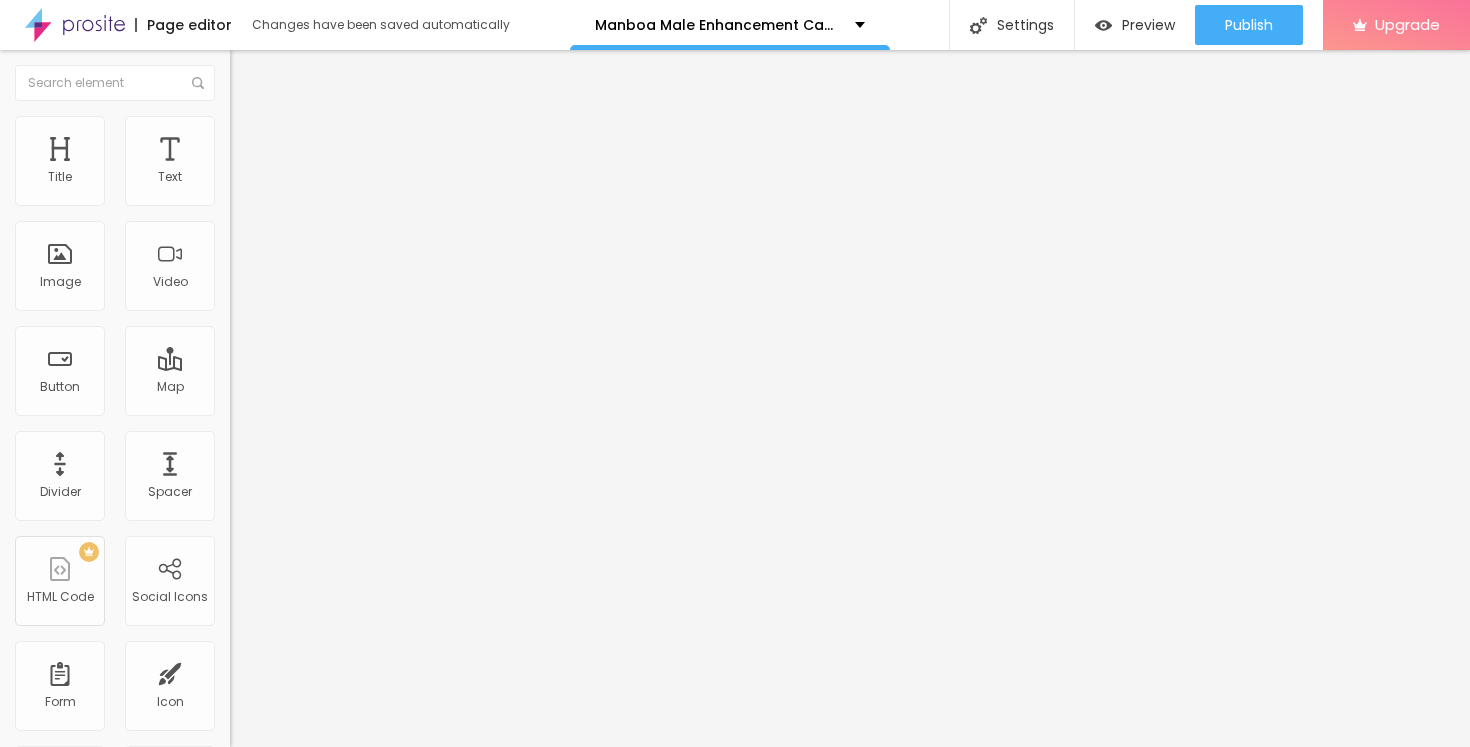 drag, startPoint x: 115, startPoint y: 217, endPoint x: 76, endPoint y: 218, distance: 39.012817 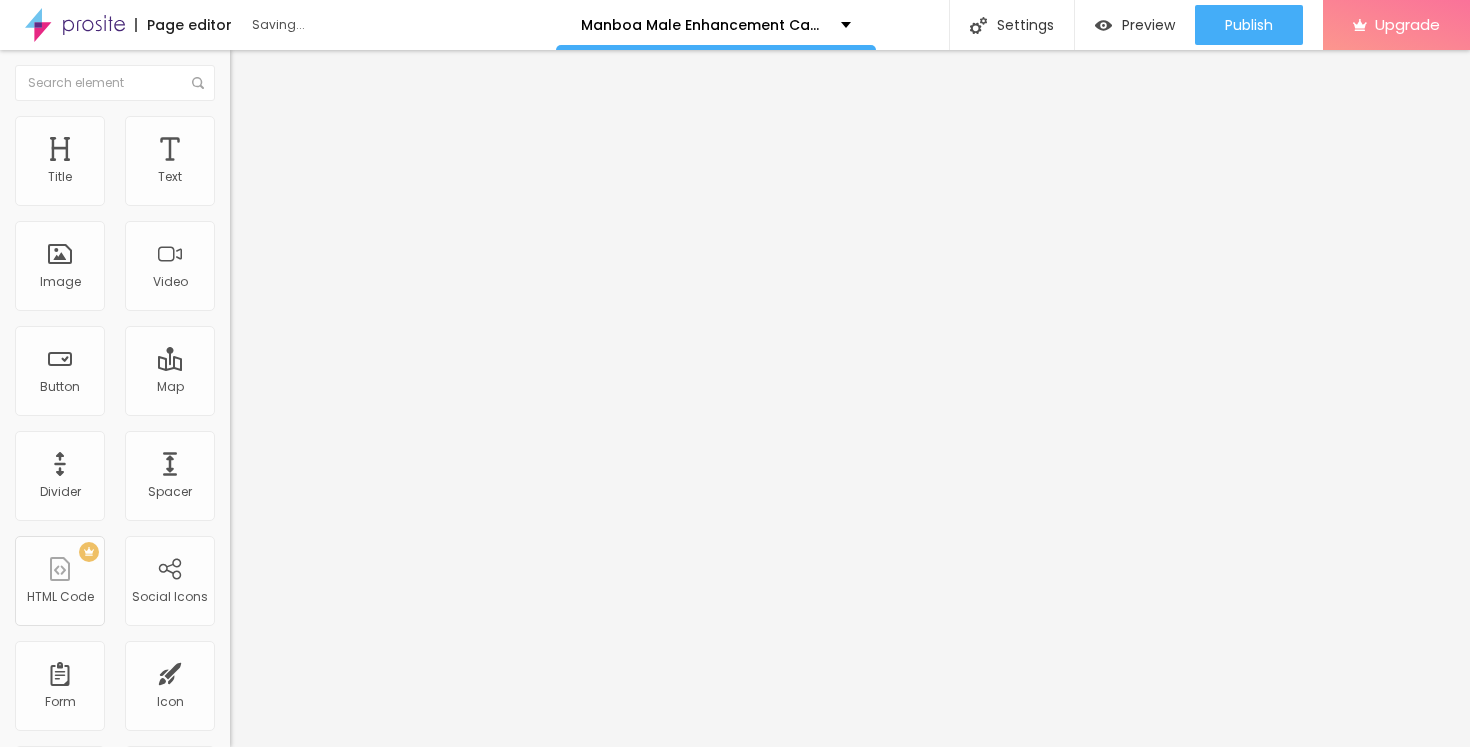 click on "Edit Image" at bounding box center [297, 73] 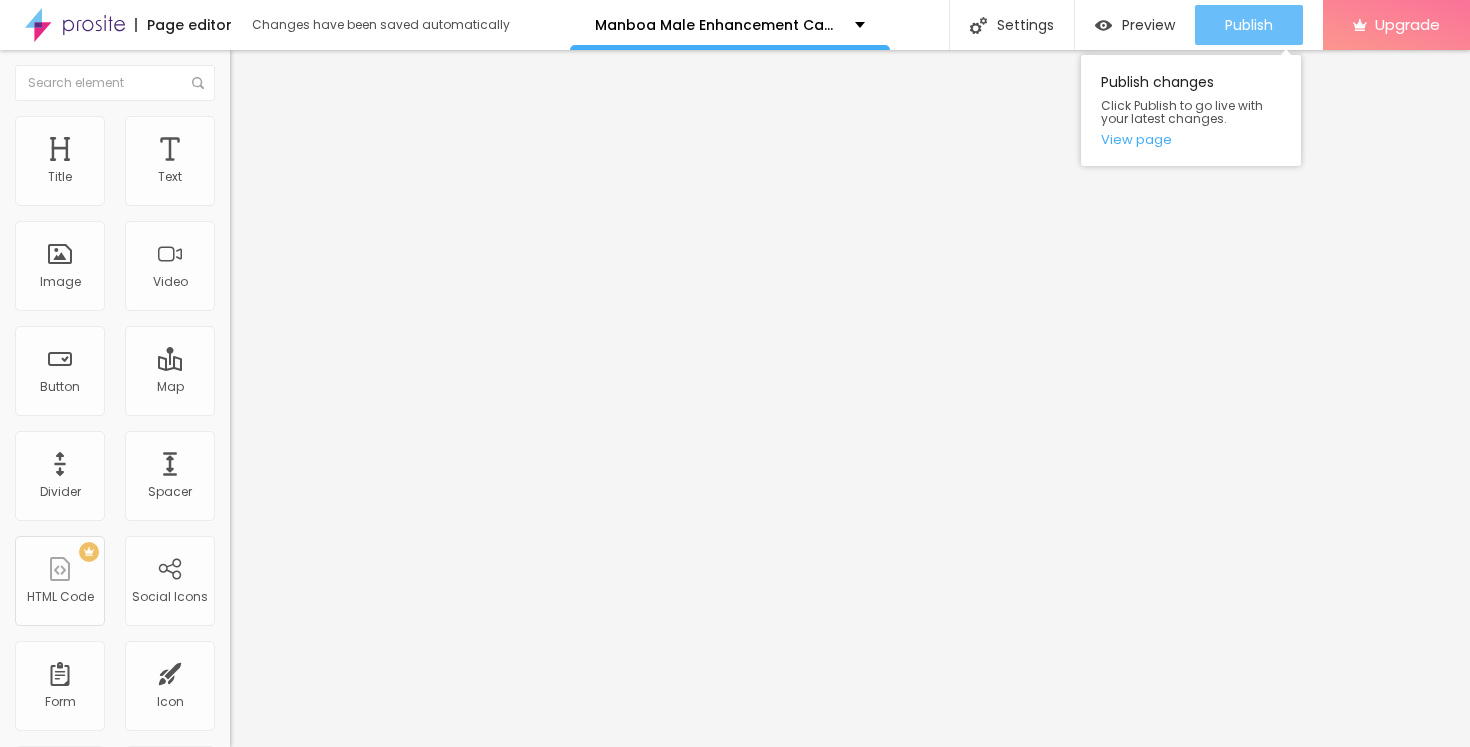 click on "Publish" at bounding box center (1249, 25) 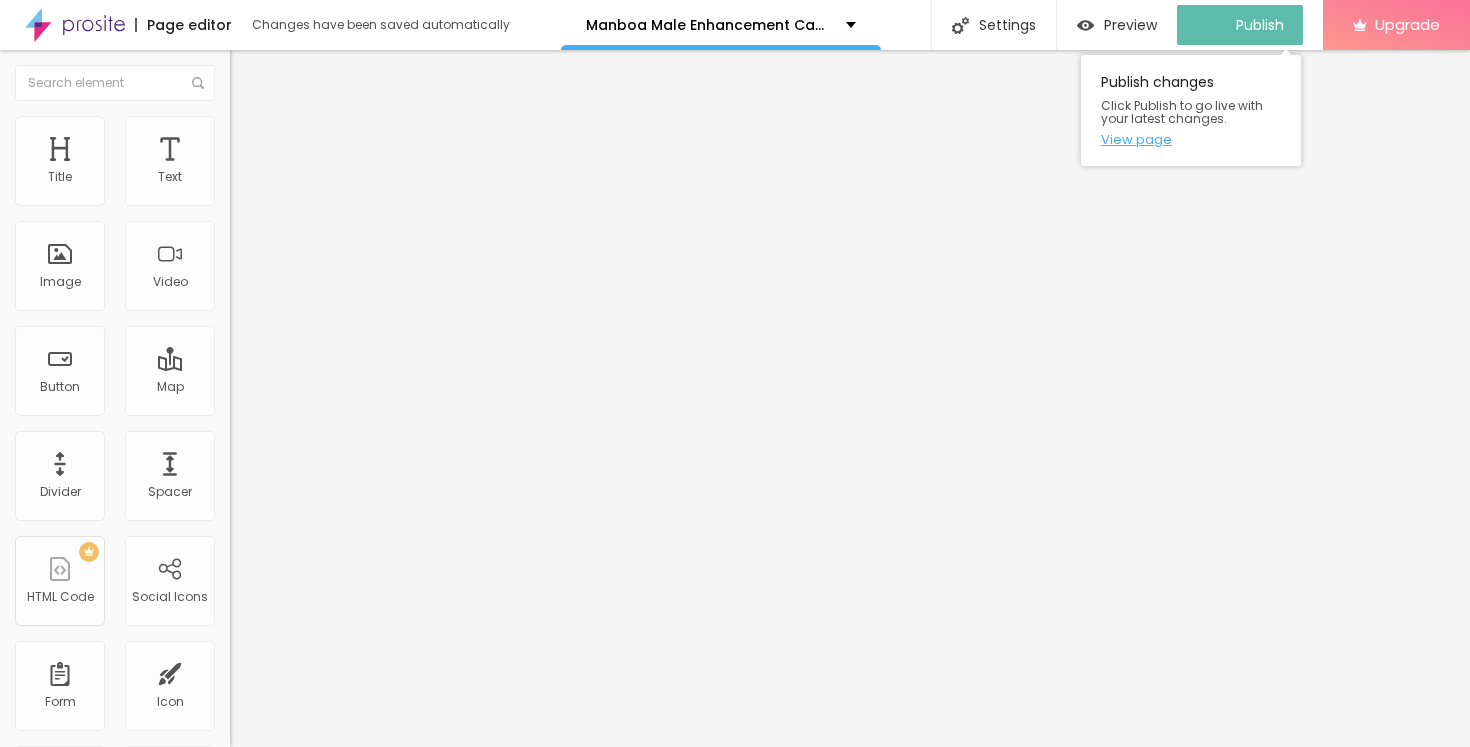 click on "View page" at bounding box center (1191, 139) 